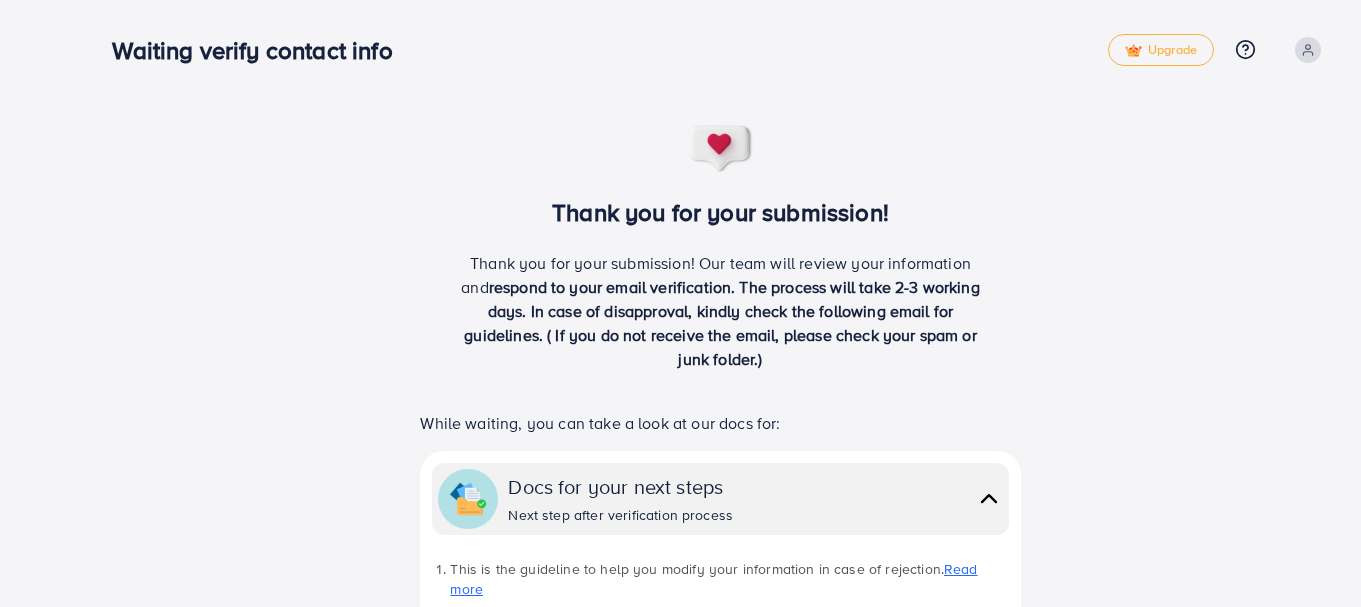scroll, scrollTop: 396, scrollLeft: 0, axis: vertical 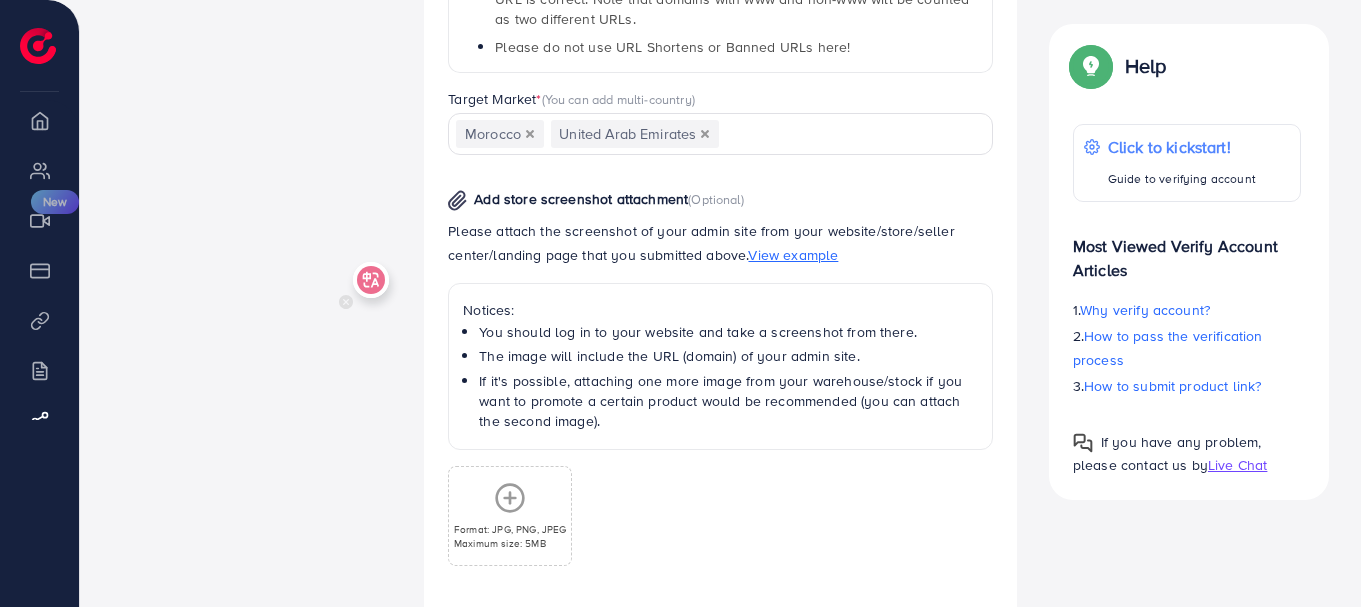 drag, startPoint x: 1348, startPoint y: 247, endPoint x: 240, endPoint y: 284, distance: 1108.6176 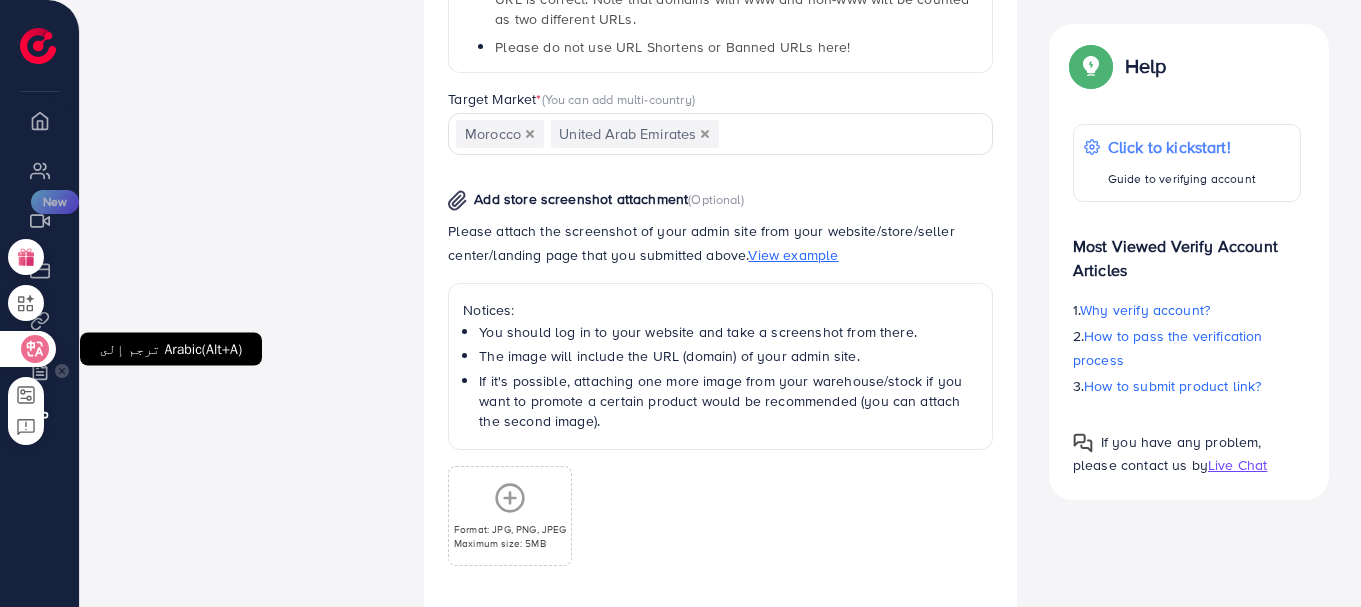 click 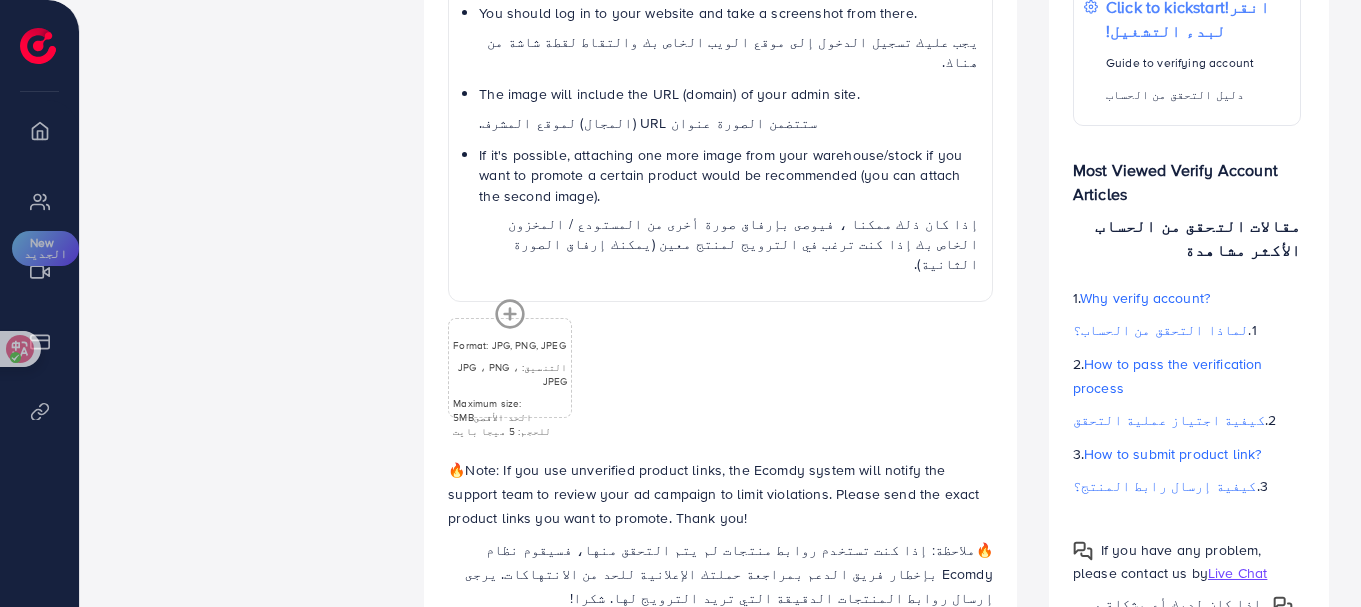 scroll, scrollTop: 1806, scrollLeft: 0, axis: vertical 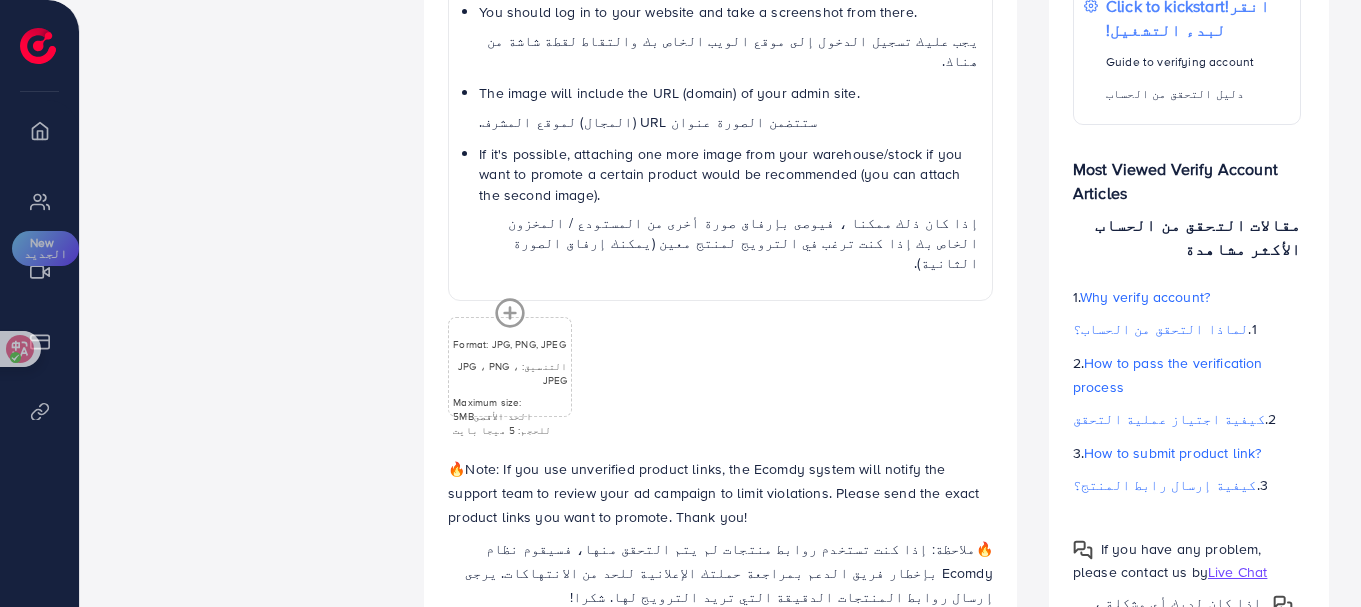 click 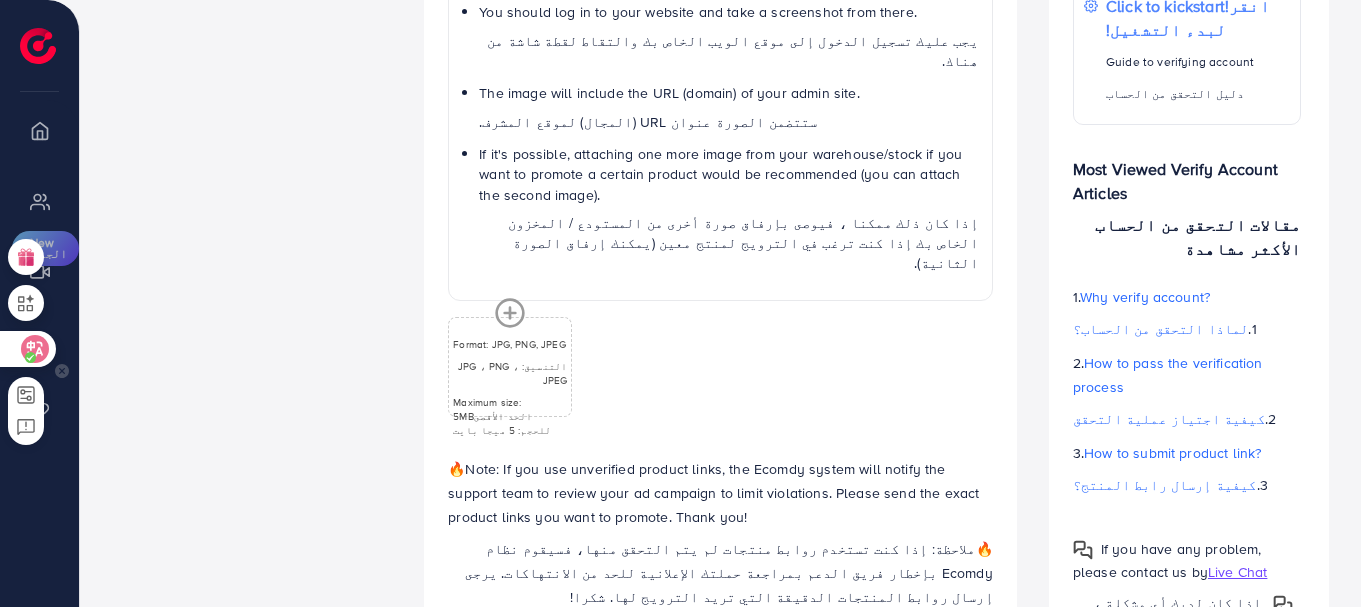 drag, startPoint x: 48, startPoint y: 407, endPoint x: 264, endPoint y: 491, distance: 231.7585 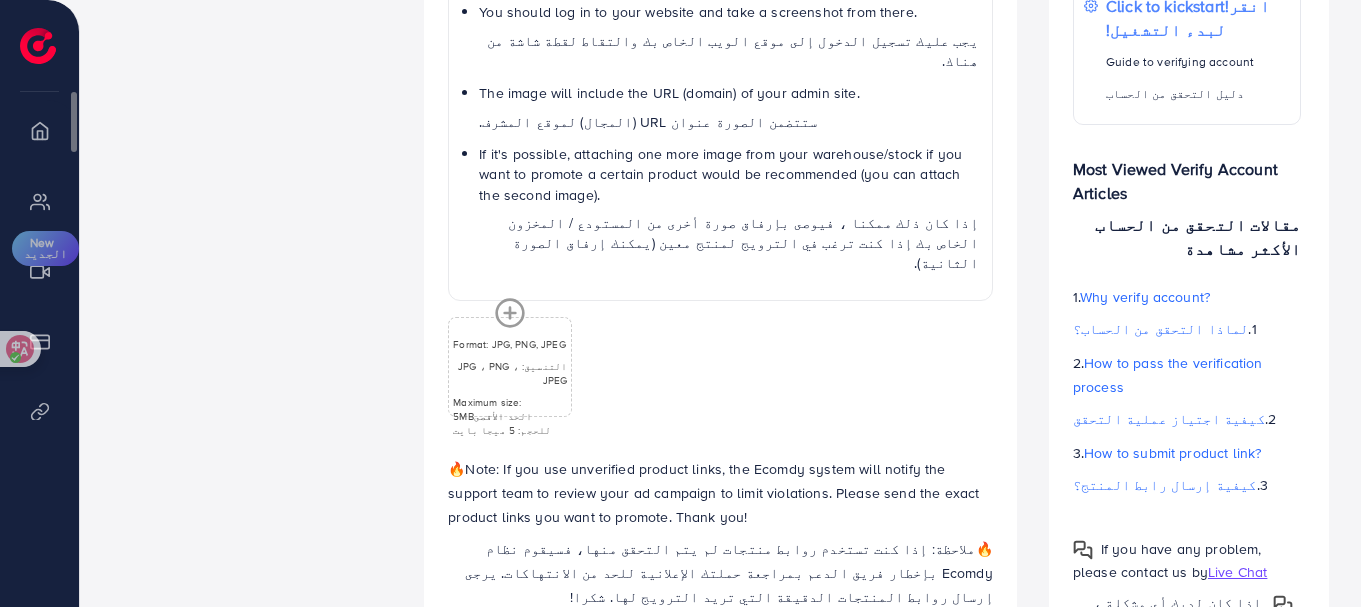 click on "Overview    نظره عامه" at bounding box center (39, 130) 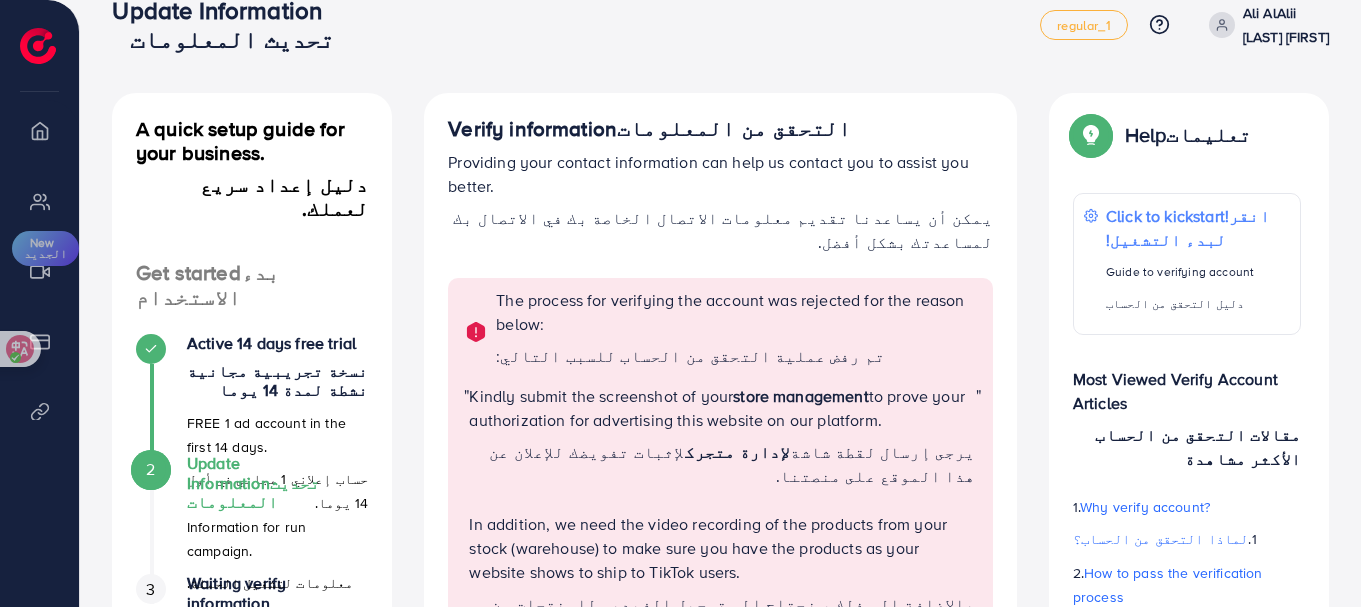 scroll, scrollTop: 0, scrollLeft: 0, axis: both 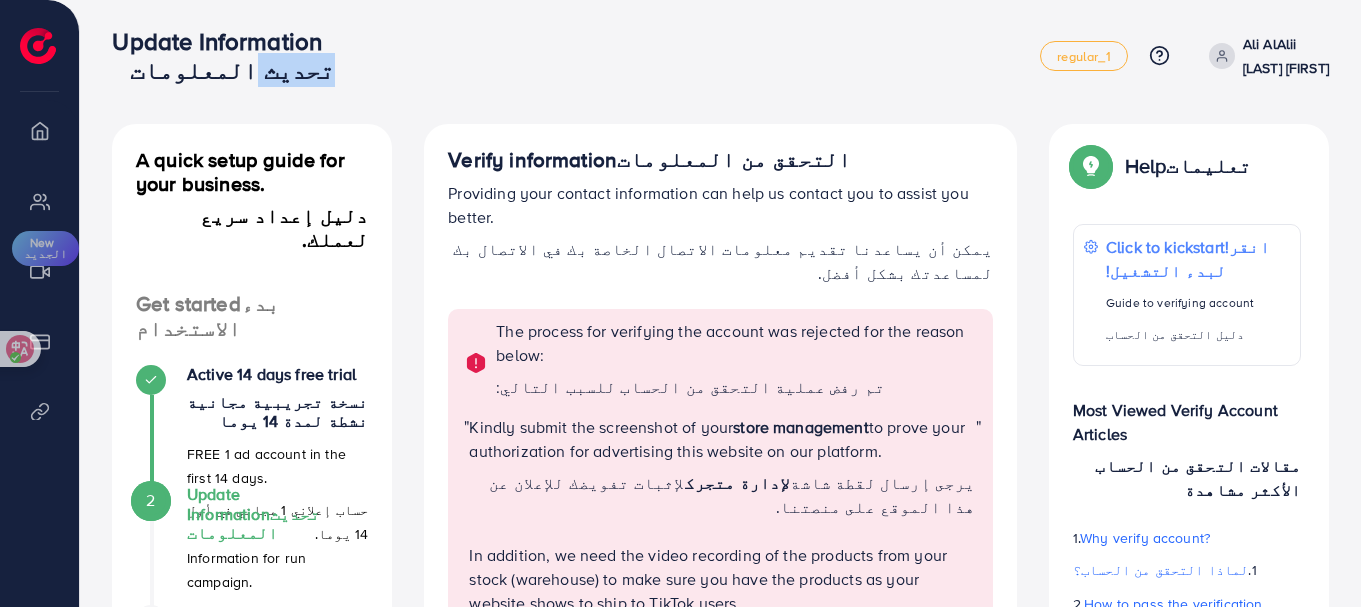 drag, startPoint x: 321, startPoint y: 70, endPoint x: 260, endPoint y: 74, distance: 61.13101 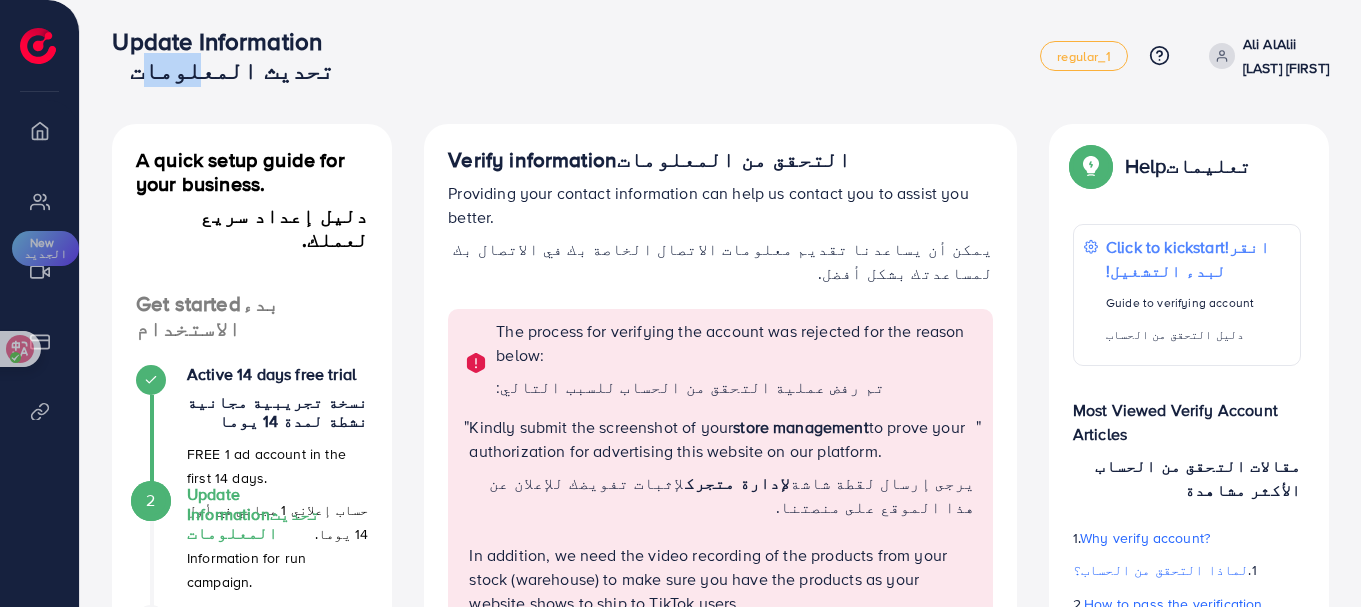drag, startPoint x: 260, startPoint y: 74, endPoint x: 216, endPoint y: 75, distance: 44.011364 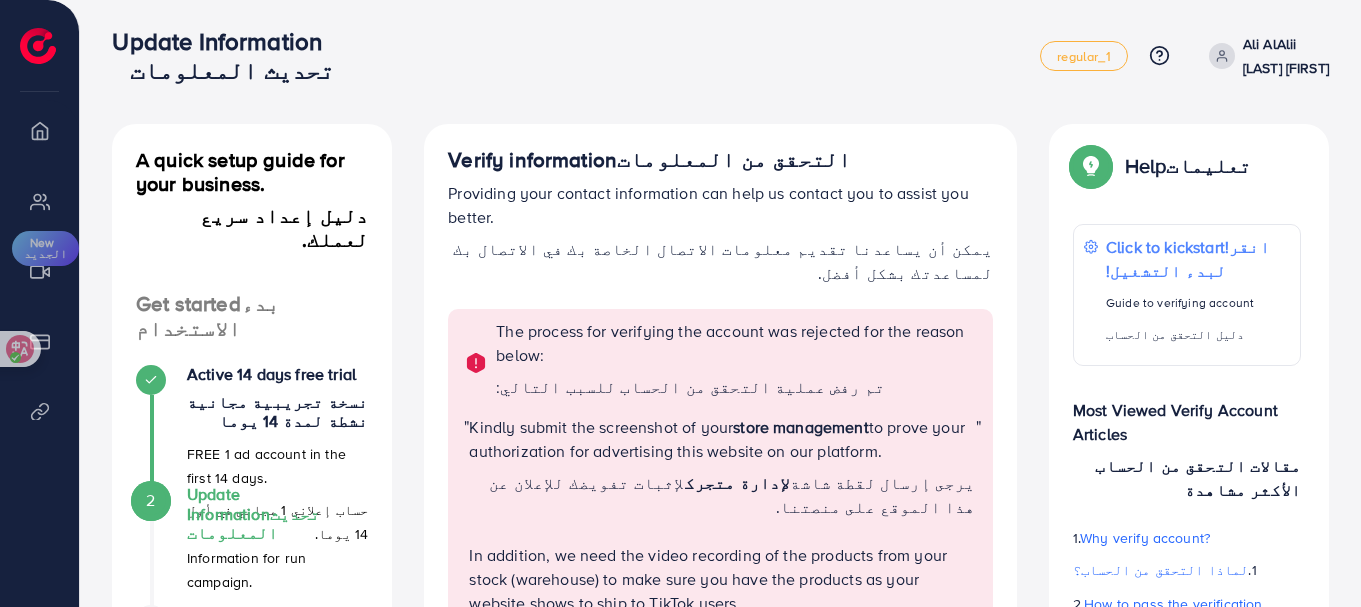 click on "تحديث المعلومات" at bounding box center (223, 70) 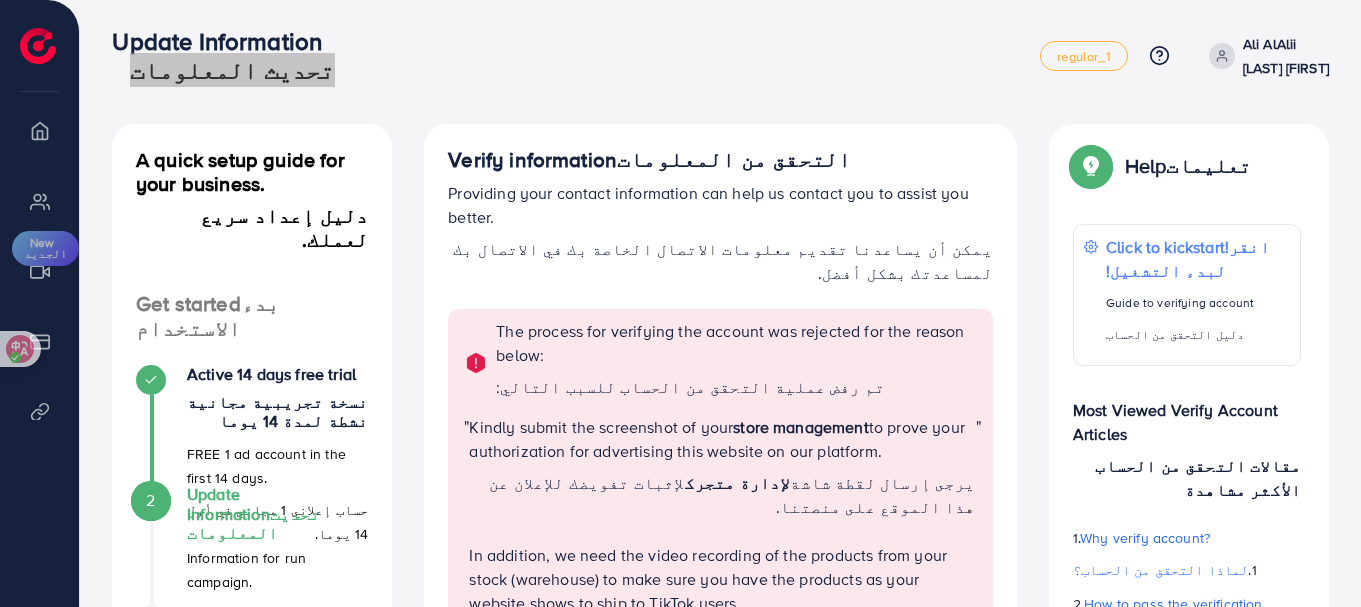 drag, startPoint x: 195, startPoint y: 75, endPoint x: 491, endPoint y: 60, distance: 296.37982 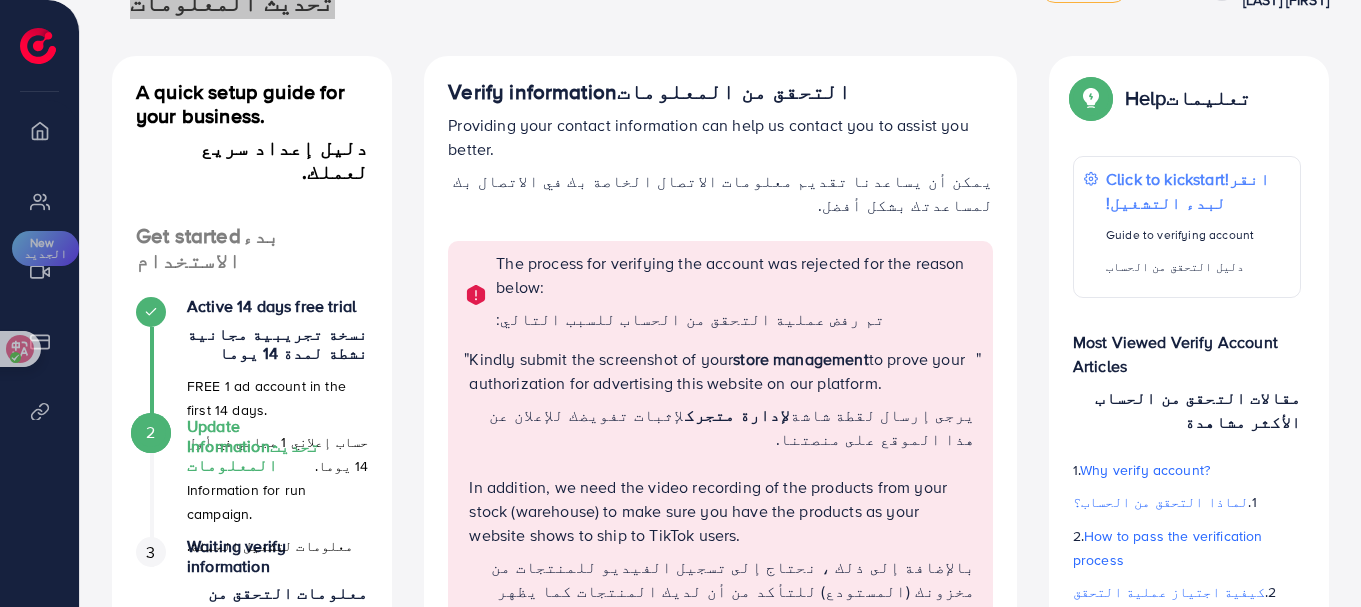scroll, scrollTop: 0, scrollLeft: 0, axis: both 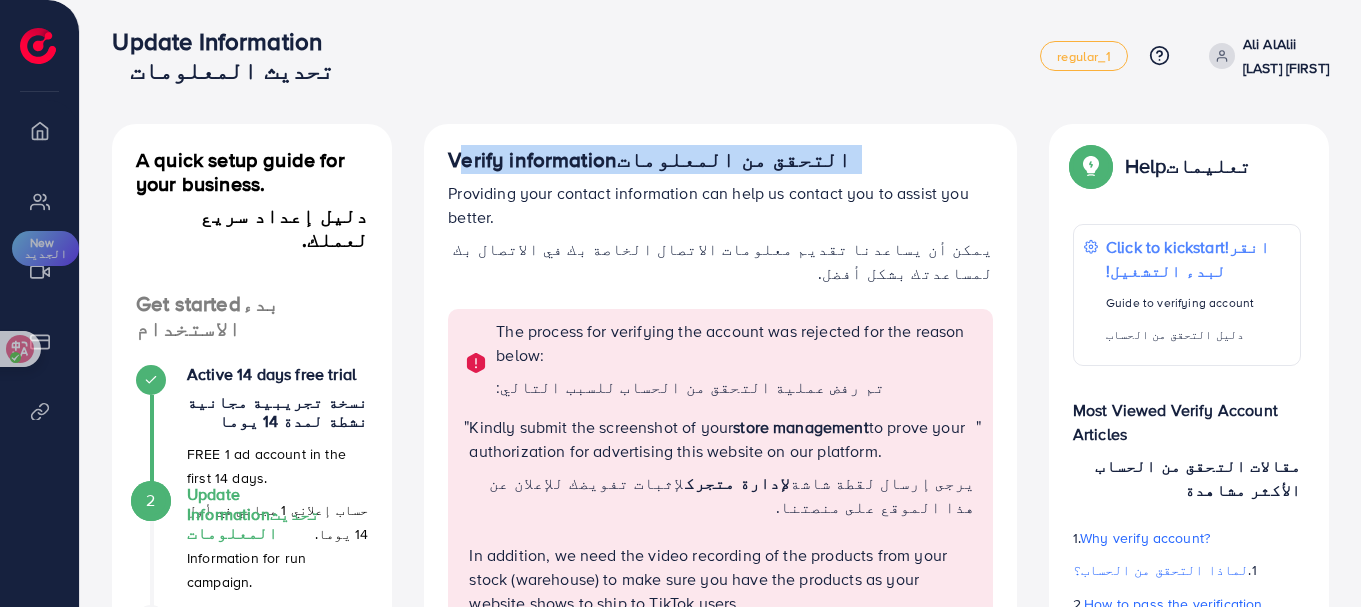 drag, startPoint x: 787, startPoint y: 129, endPoint x: 413, endPoint y: 123, distance: 374.04813 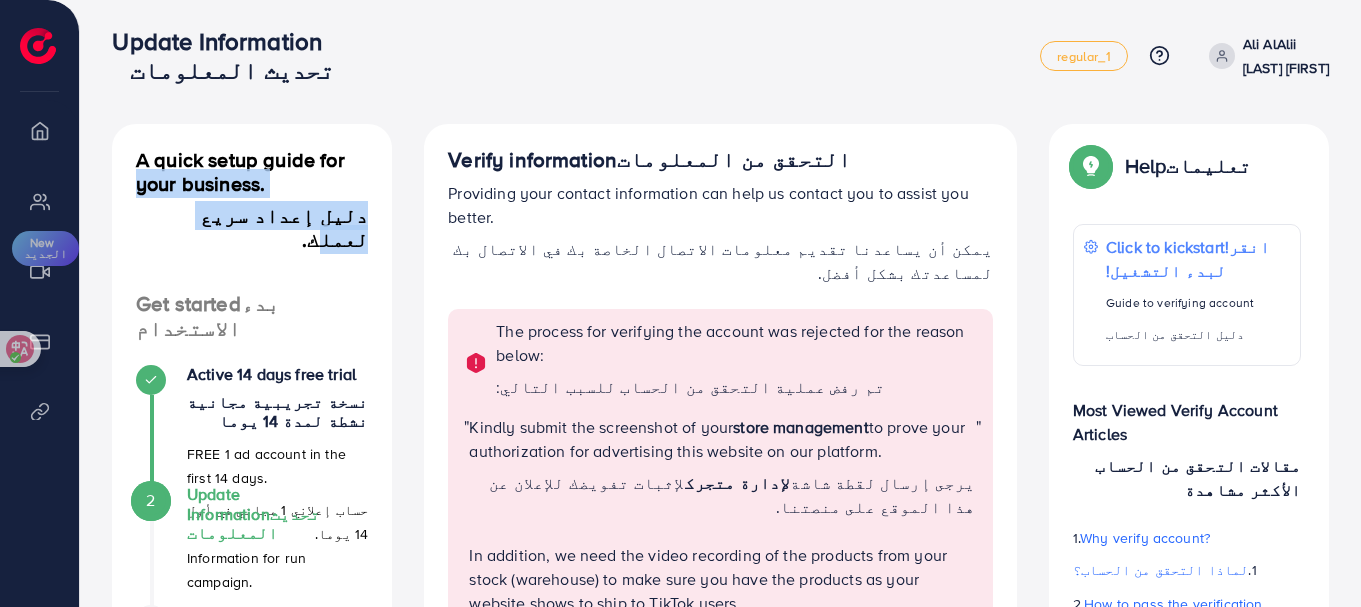 drag, startPoint x: 375, startPoint y: 151, endPoint x: 147, endPoint y: 202, distance: 233.63432 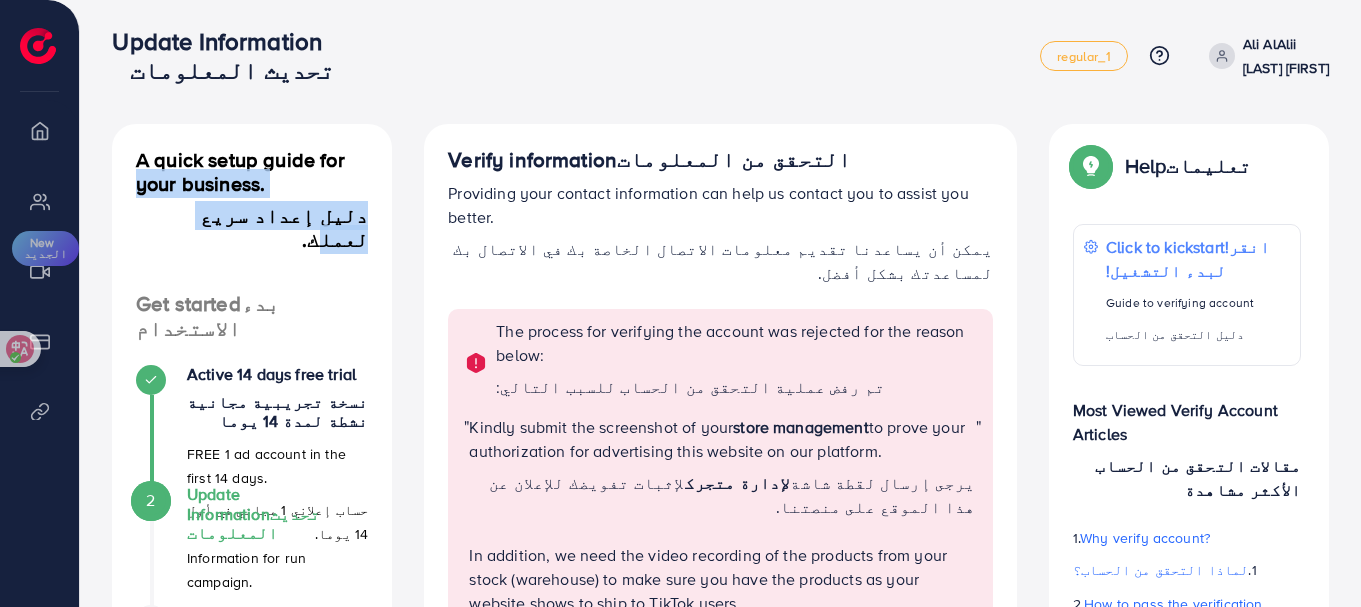 drag, startPoint x: 140, startPoint y: 158, endPoint x: 321, endPoint y: 192, distance: 184.16568 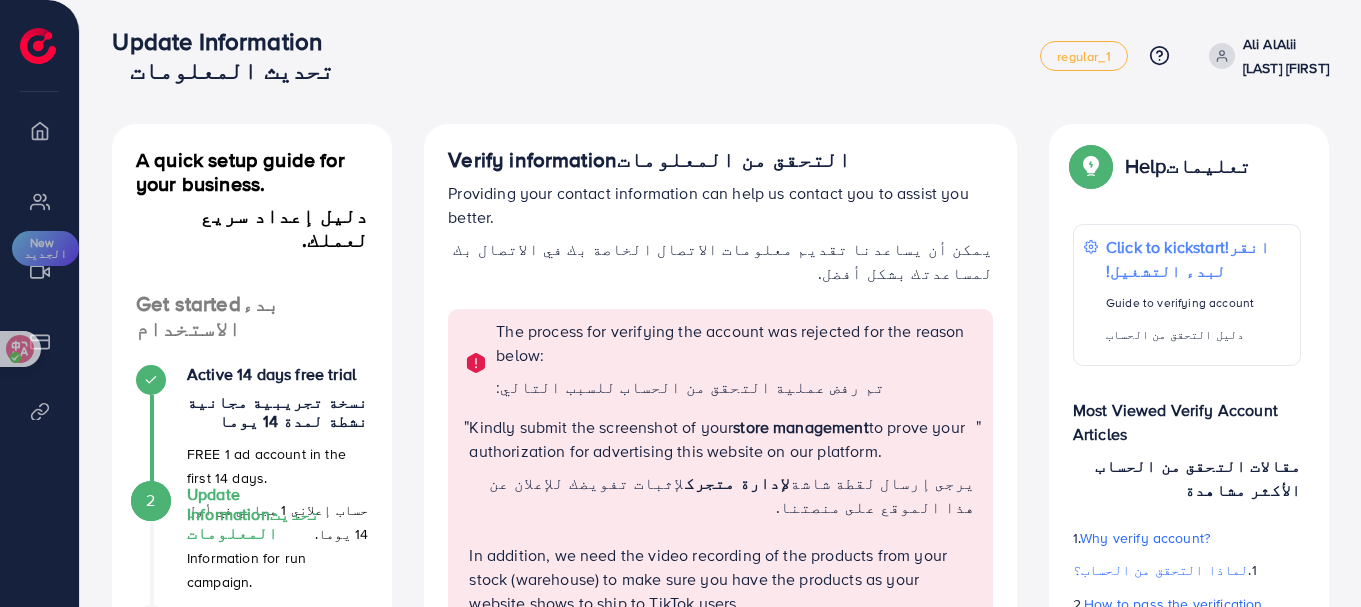 drag, startPoint x: 255, startPoint y: 221, endPoint x: 250, endPoint y: 264, distance: 43.289722 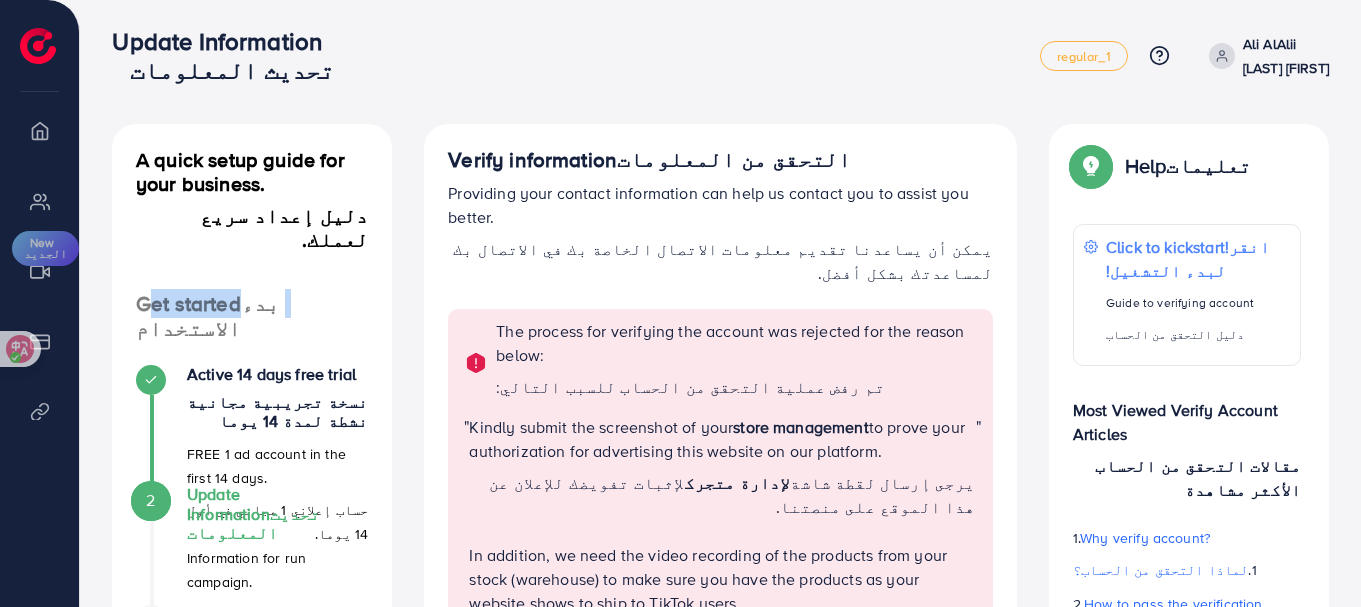 drag, startPoint x: 339, startPoint y: 274, endPoint x: 129, endPoint y: 270, distance: 210.03809 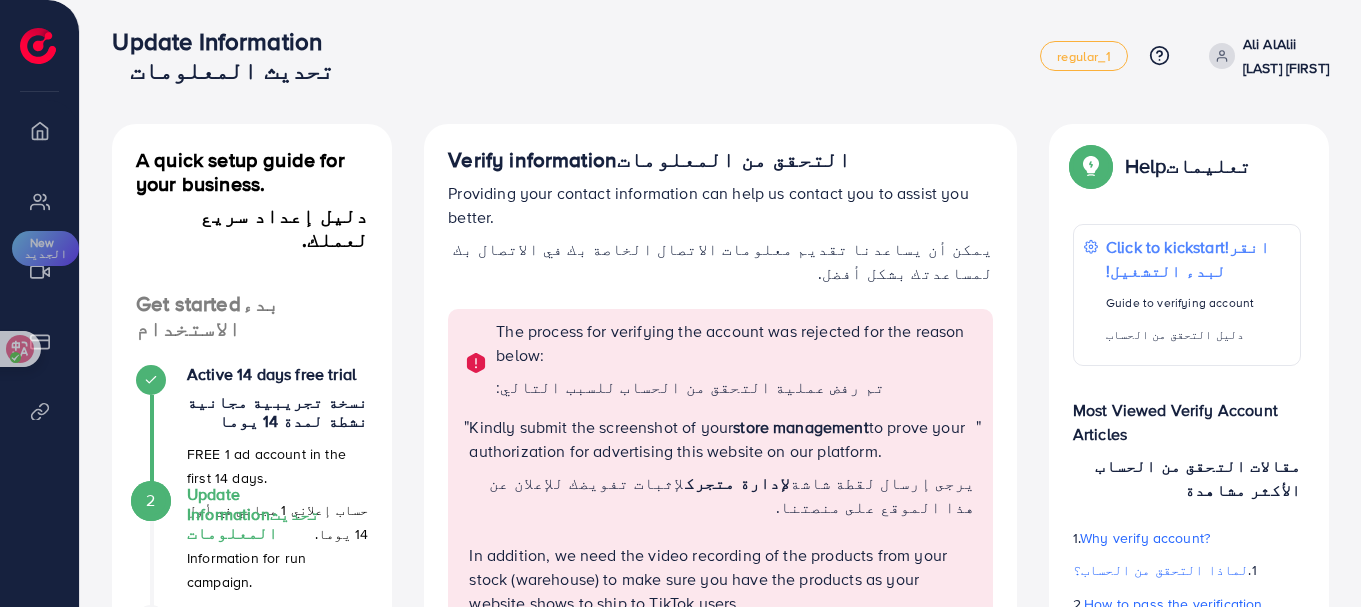 click on "A quick setup guide for your business.  دليل إعداد سريع لعملك.   Get started     بدء الاستخدام   Active 14 days free trial  نسخة تجريبية مجانية نشطة لمدة 14 يوما  FREE 1 ad account in the first 14 days.  حساب إعلاني 1 مجاني في أول 14 يوما.  2   Update Information     تحديث المعلومات  Information for run campaign.  معلومات لتشغيل الحملة.  3   Waiting verify information  معلومات التحقق من الانتظار  Waiting for admin verify information.  في انتظار معلومات التحقق من المسؤول.  Run your campaign     تشغيل حملتك   4   Add fund     إضافة أموال  Add fund to Ecomdy balance  إضافة رصيد إلى رصيد Ecomdy  5   Create ad account     إنشاء حساب إعلاني  Take a look at how your TikTok ad account works.  ألق نظرة على كيفية عمل حساب TikTok الإعلاني الخاص بك." at bounding box center [252, 605] 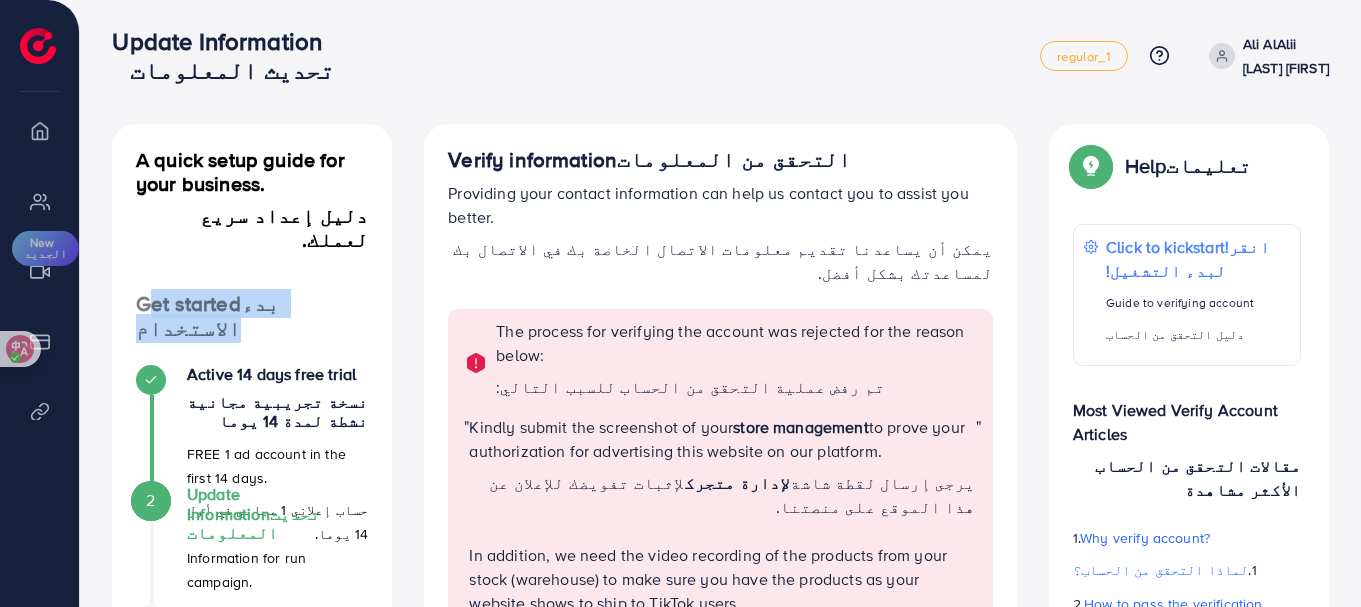 drag, startPoint x: 381, startPoint y: 272, endPoint x: 170, endPoint y: 243, distance: 212.98357 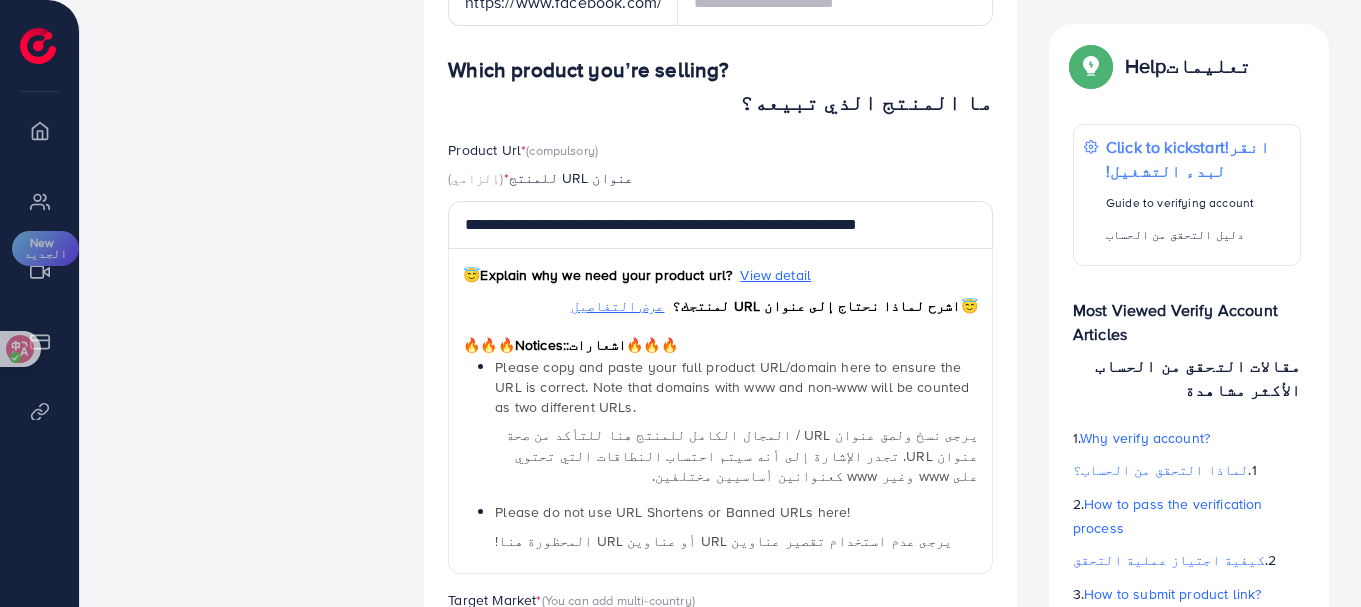 scroll, scrollTop: 1500, scrollLeft: 0, axis: vertical 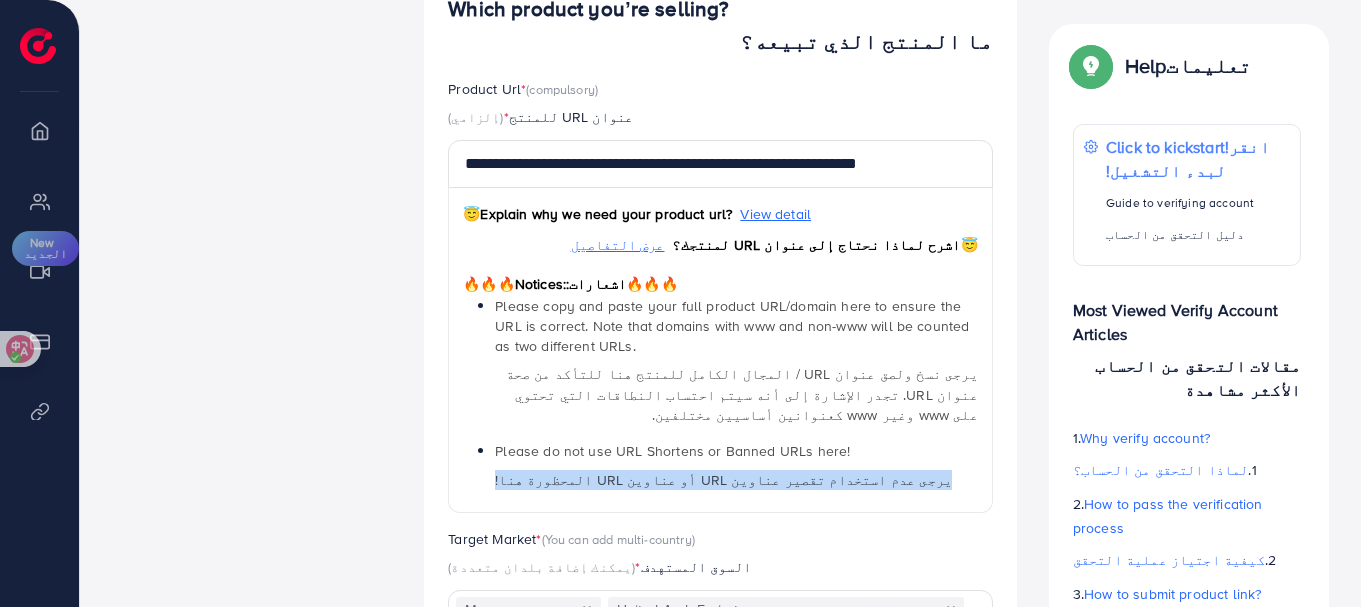 drag, startPoint x: 860, startPoint y: 313, endPoint x: 459, endPoint y: 331, distance: 401.40378 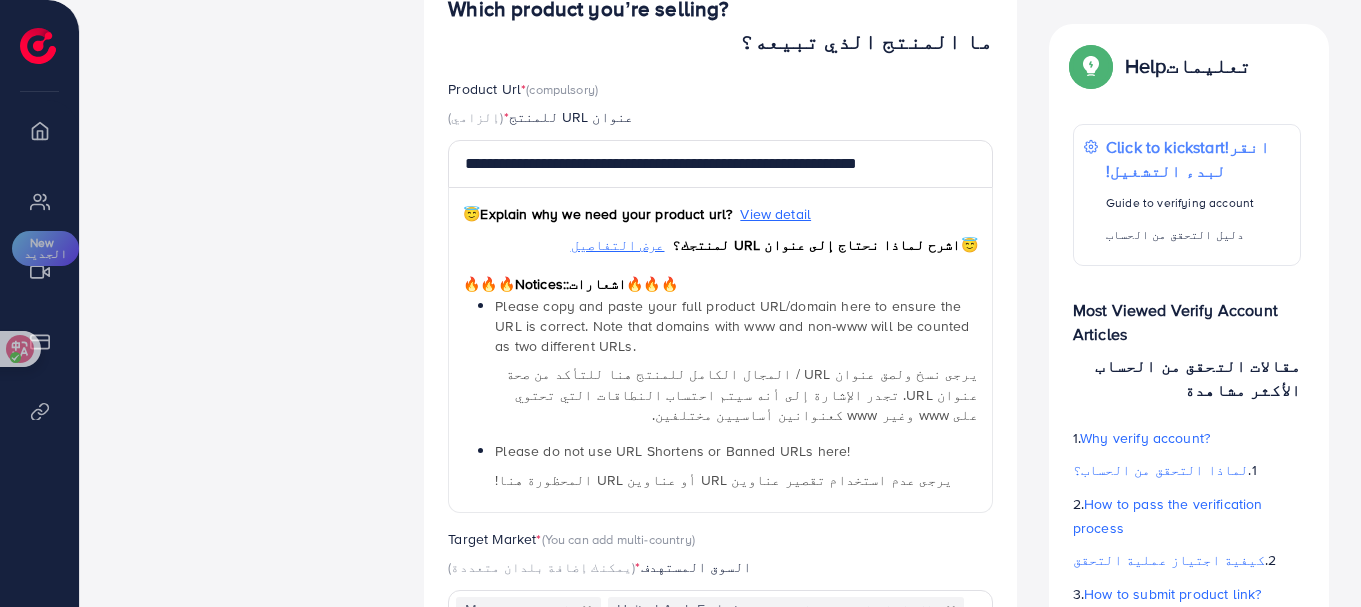 click on "😇  Explain why we need your product url?  View detail  😇  اشرح لماذا نحتاج إلى عنوان URL لمنتجك؟  عرض التفاصيل  🔥🔥🔥  Notices:    🔥🔥🔥  اشعارات: Please copy and paste your full product URL/domain here to ensure the URL is correct. Note that domains with www and non-www will be counted as two different URLs. يرجى نسخ ولصق عنوان URL / المجال الكامل للمنتج هنا للتأكد من صحة عنوان URL. تجدر الإشارة إلى أنه سيتم احتساب النطاقات التي تحتوي على www وغير www كعنوانين أساسيين مختلفين. Please do not use URL Shortens or Banned URLs here! يرجى عدم استخدام تقصير عناوين URL أو عناوين URL المحظورة هنا!" at bounding box center [720, 350] 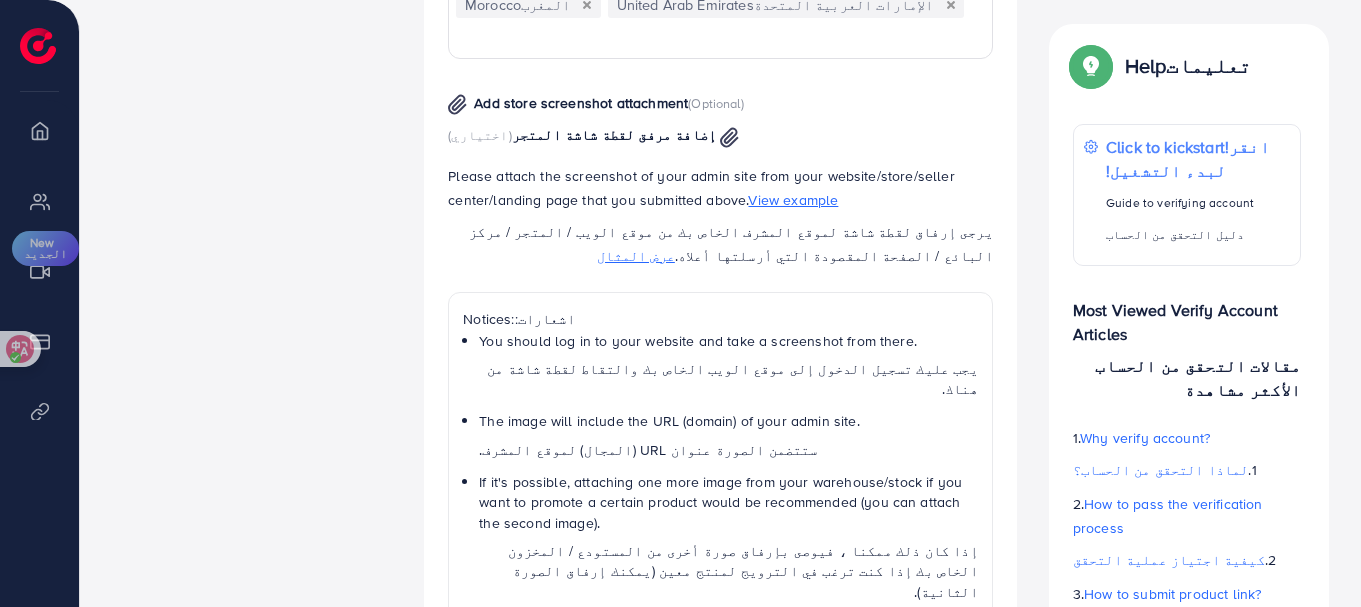 scroll, scrollTop: 2290, scrollLeft: 0, axis: vertical 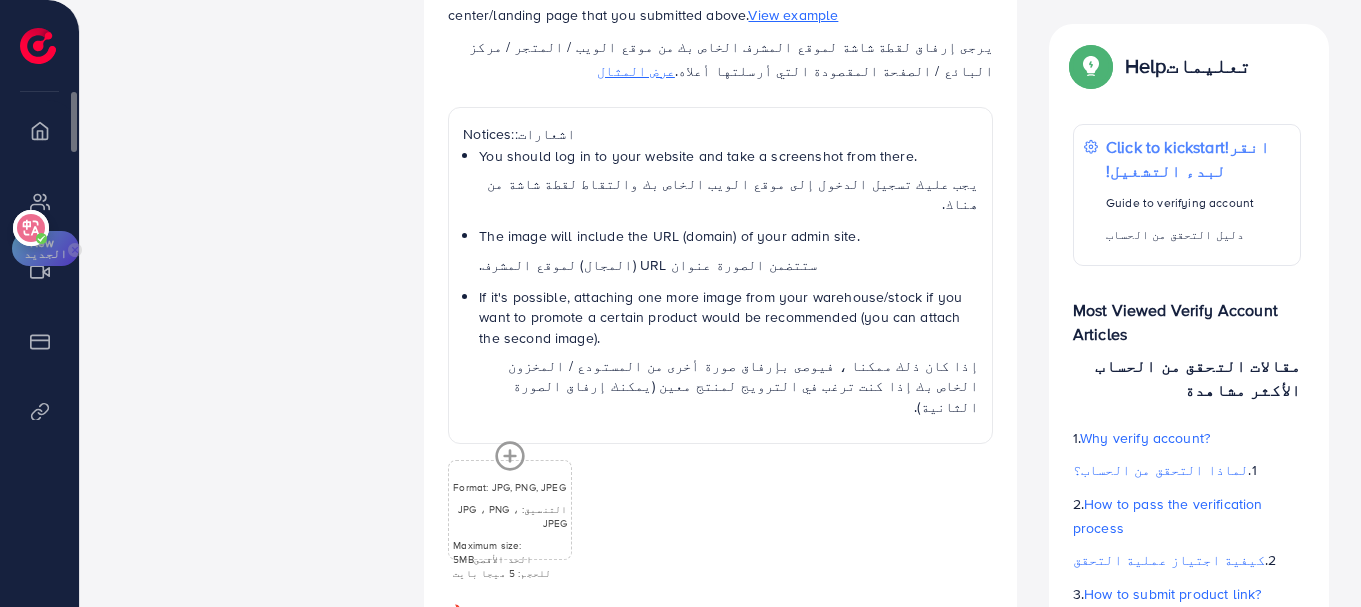 drag, startPoint x: 23, startPoint y: 351, endPoint x: 16, endPoint y: 259, distance: 92.26592 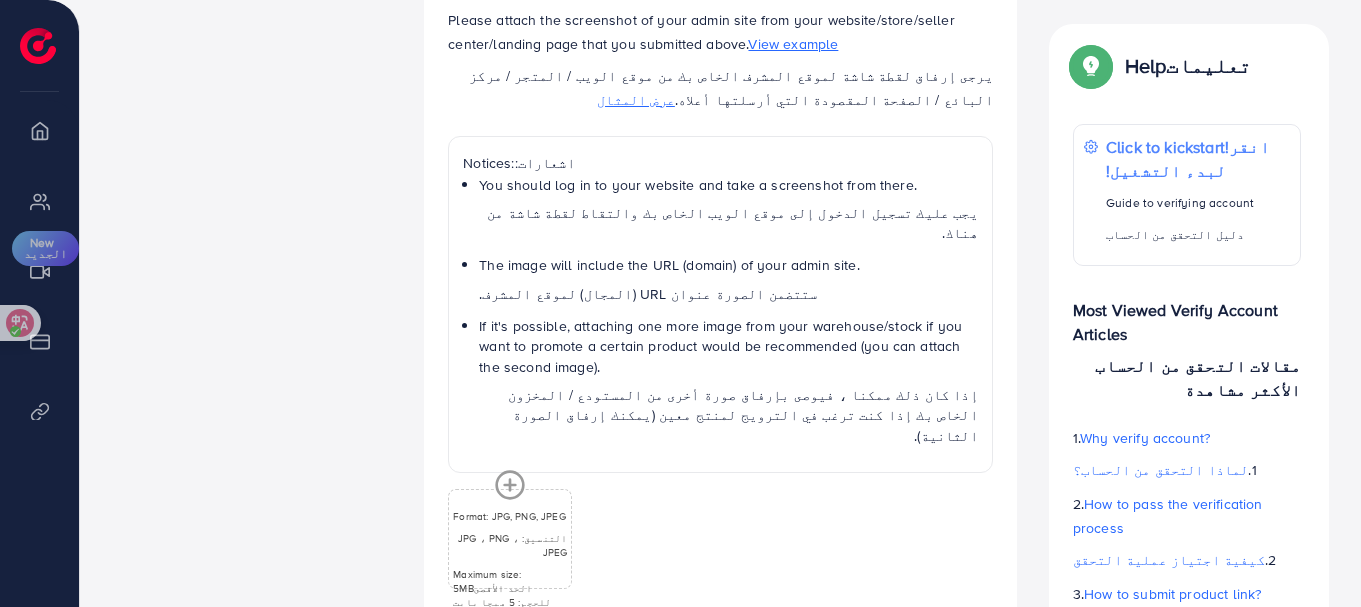 scroll, scrollTop: 2290, scrollLeft: 0, axis: vertical 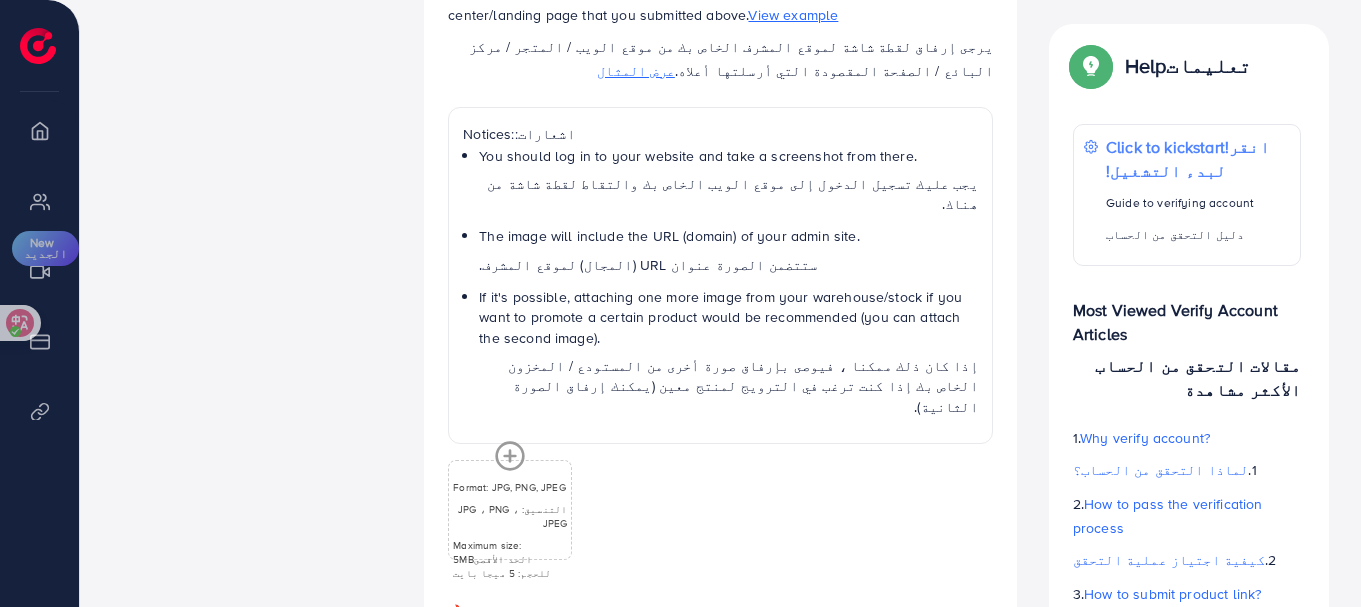 drag, startPoint x: 443, startPoint y: 366, endPoint x: 738, endPoint y: 413, distance: 298.7206 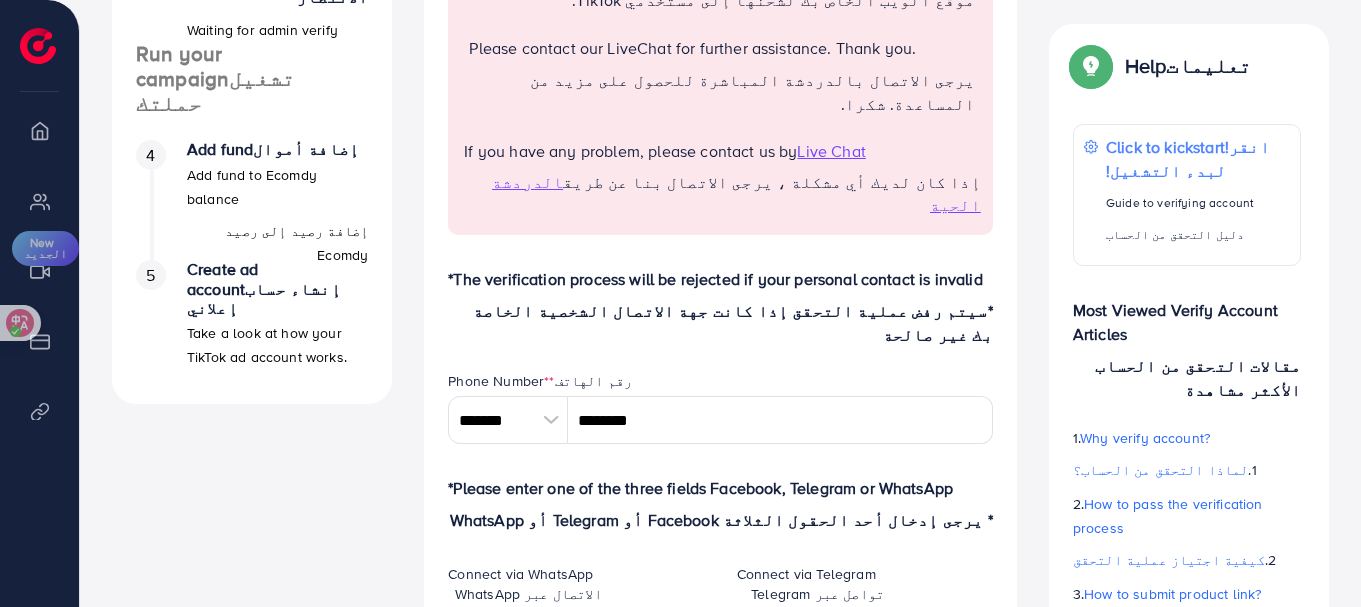 scroll, scrollTop: 900, scrollLeft: 0, axis: vertical 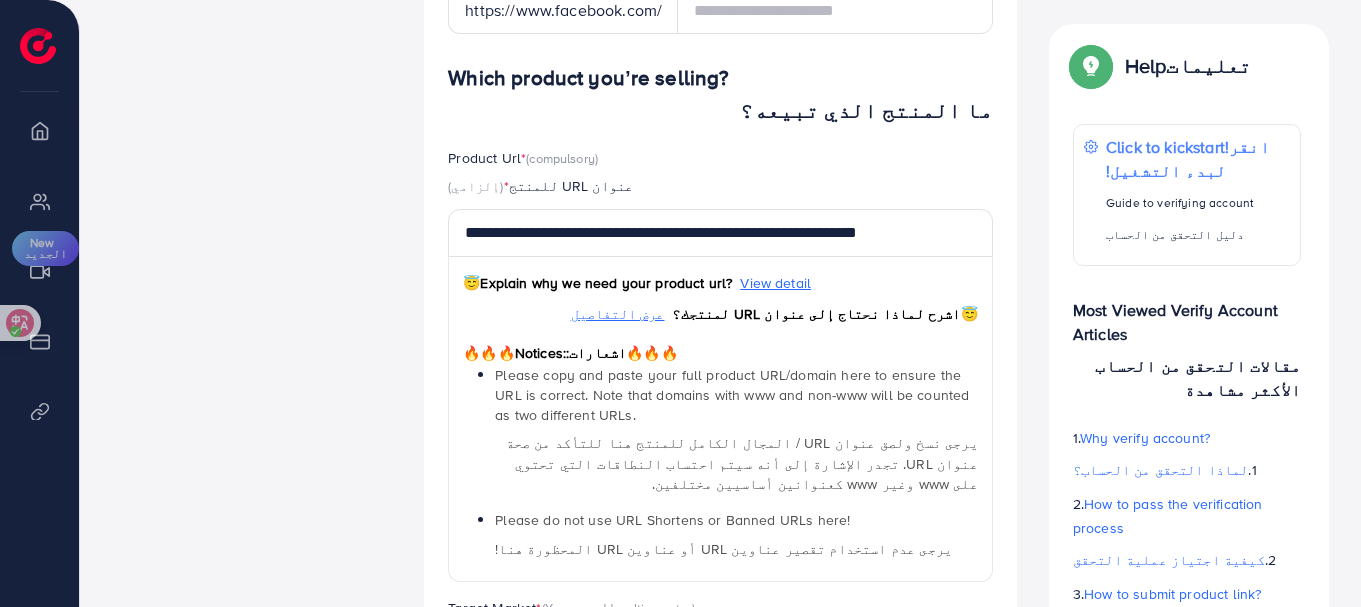 click on "A quick setup guide for your business.  دليل إعداد سريع لعملك.   Get started     بدء الاستخدام   Active 14 days free trial  نسخة تجريبية مجانية نشطة لمدة 14 يوما  FREE 1 ad account in the first 14 days.  حساب إعلاني 1 مجاني في أول 14 يوما.  2   Update Information     تحديث المعلومات  Information for run campaign.  معلومات لتشغيل الحملة.  3   Waiting verify information  معلومات التحقق من الانتظار  Waiting for admin verify information.  في انتظار معلومات التحقق من المسؤول.  Run your campaign     تشغيل حملتك   4   Add fund     إضافة أموال  Add fund to Ecomdy balance  إضافة رصيد إلى رصيد Ecomdy  5   Create ad account     إنشاء حساب إعلاني  Take a look at how your TikTok ad account works.  ألق نظرة على كيفية عمل حساب TikTok الإعلاني الخاص بك." at bounding box center [252, 194] 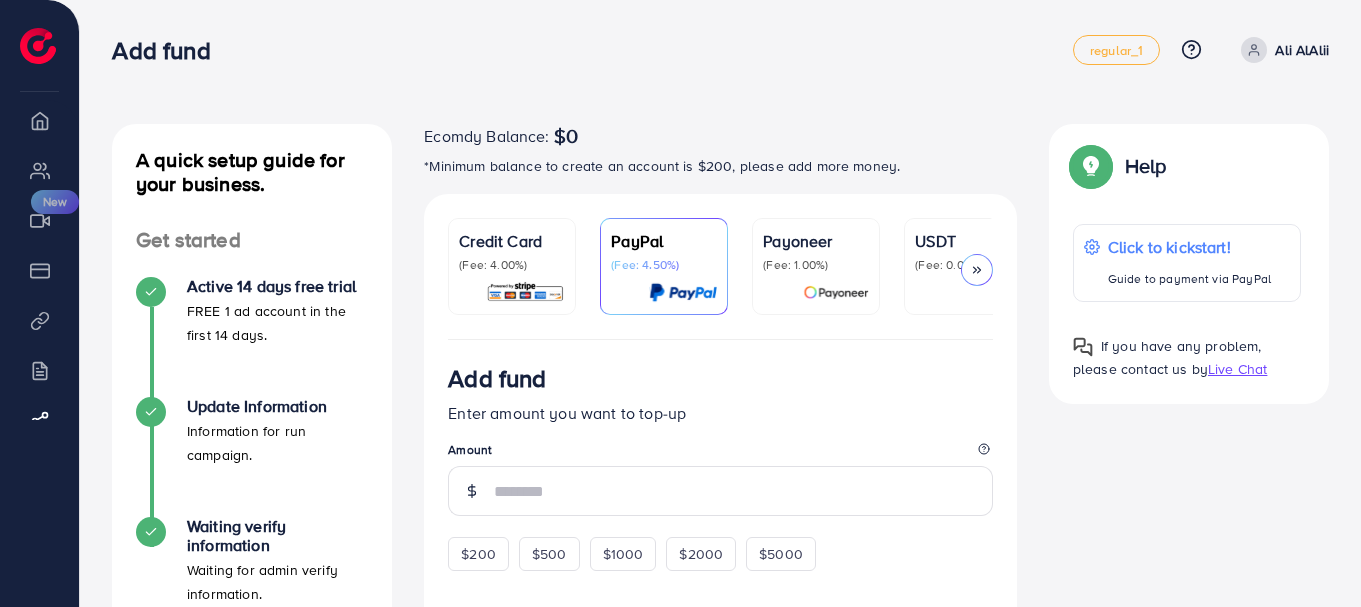 scroll, scrollTop: 300, scrollLeft: 0, axis: vertical 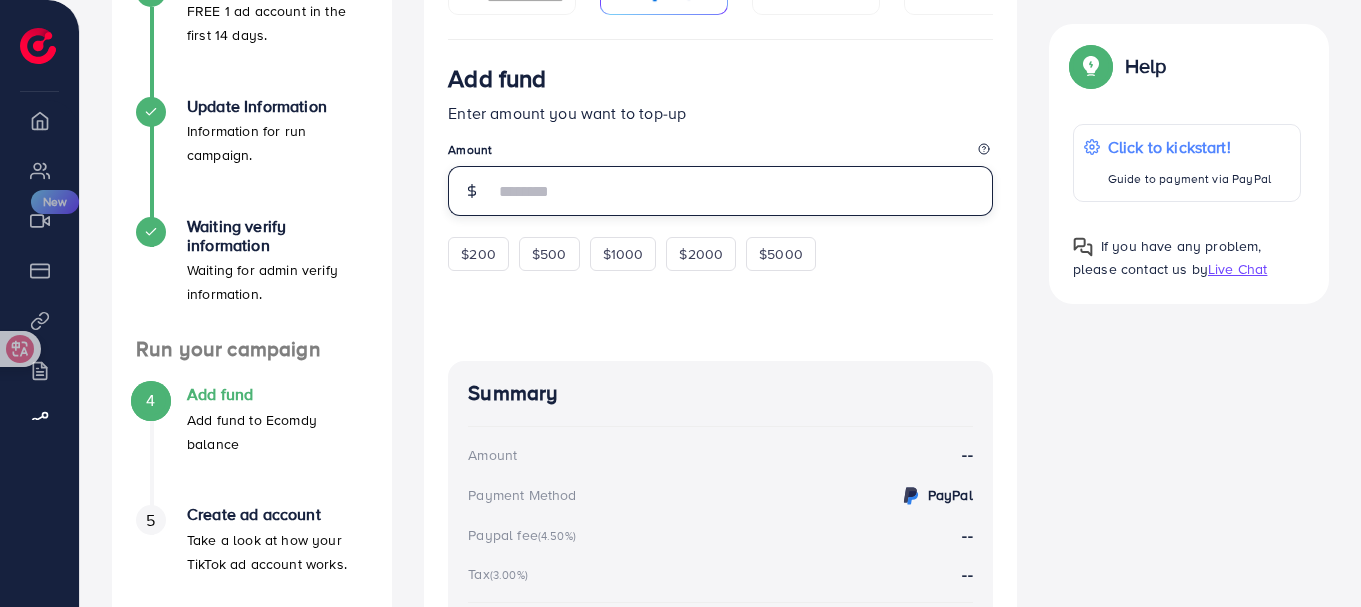 click at bounding box center (743, 191) 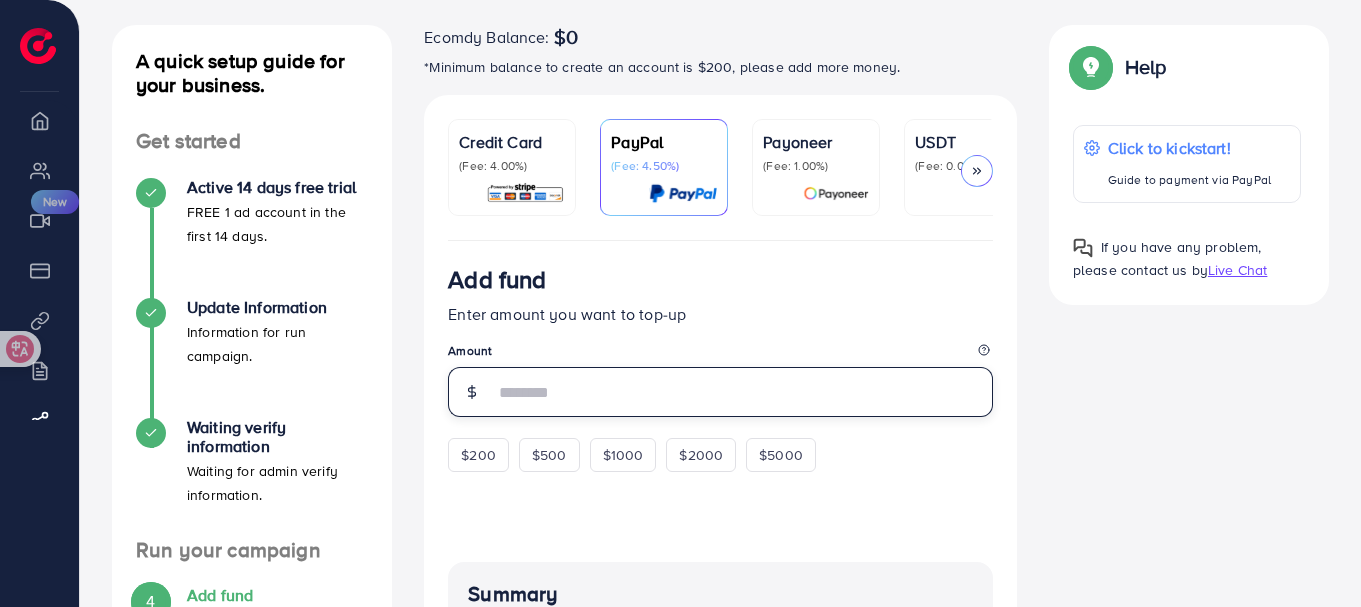 scroll, scrollTop: 0, scrollLeft: 0, axis: both 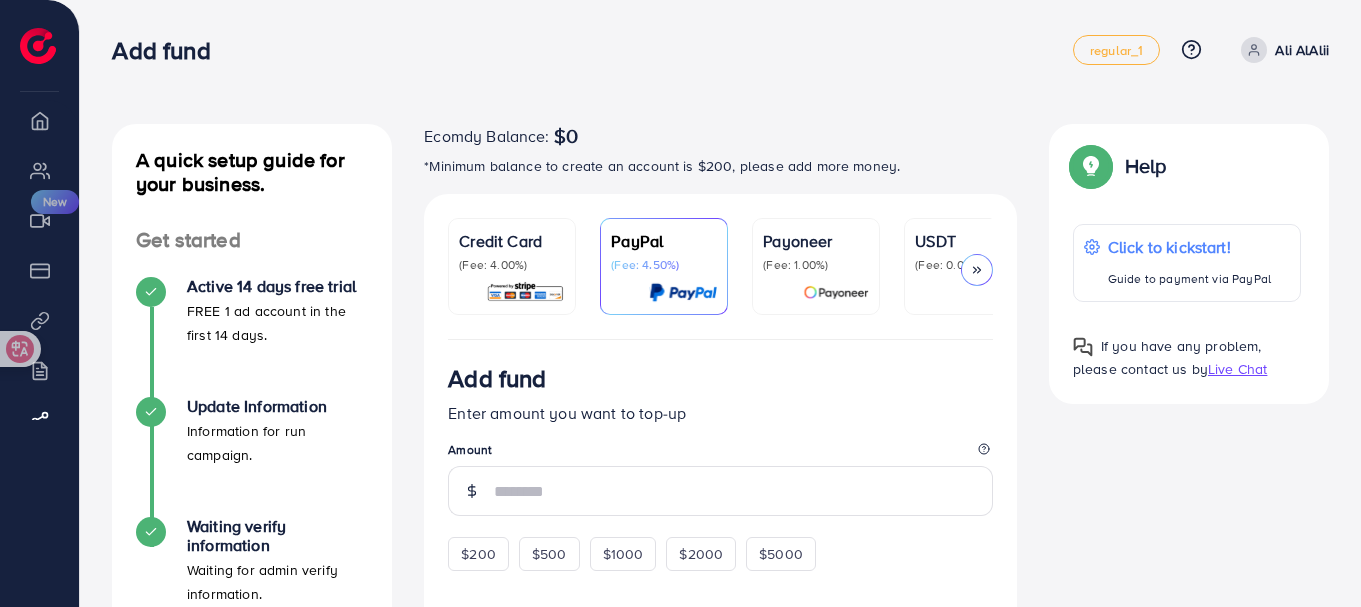 click on "Payoneer   (Fee: 1.00%)" at bounding box center [816, 251] 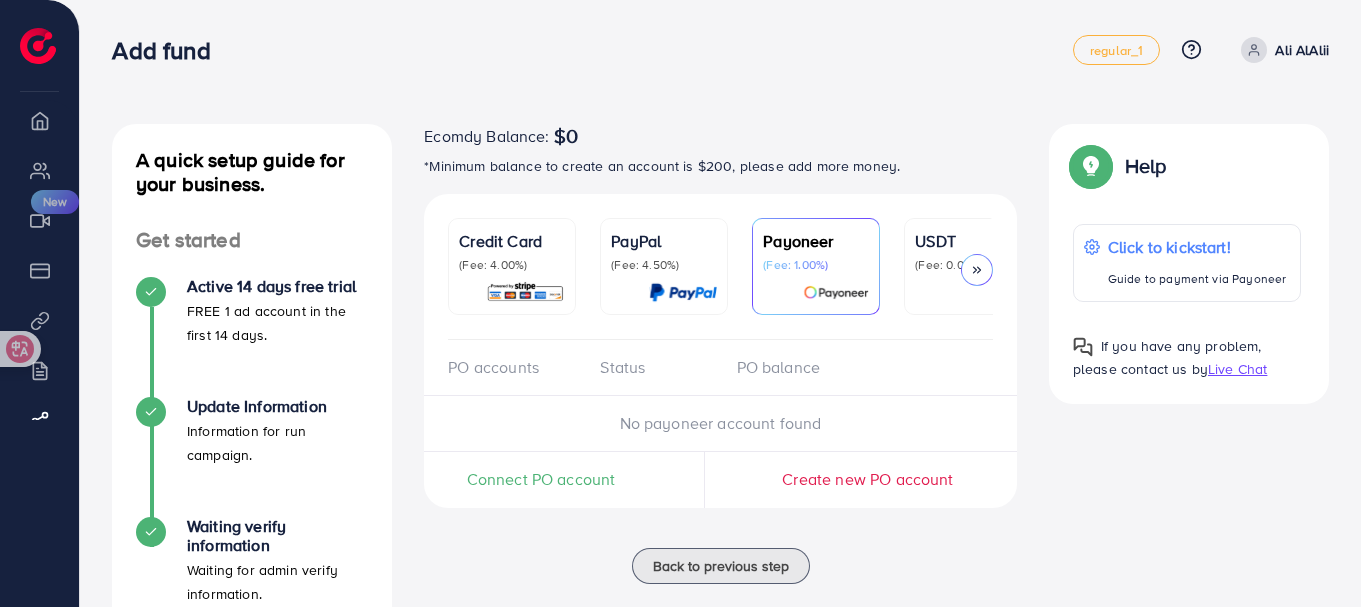 click on "(Fee: 4.00%)" at bounding box center (512, 265) 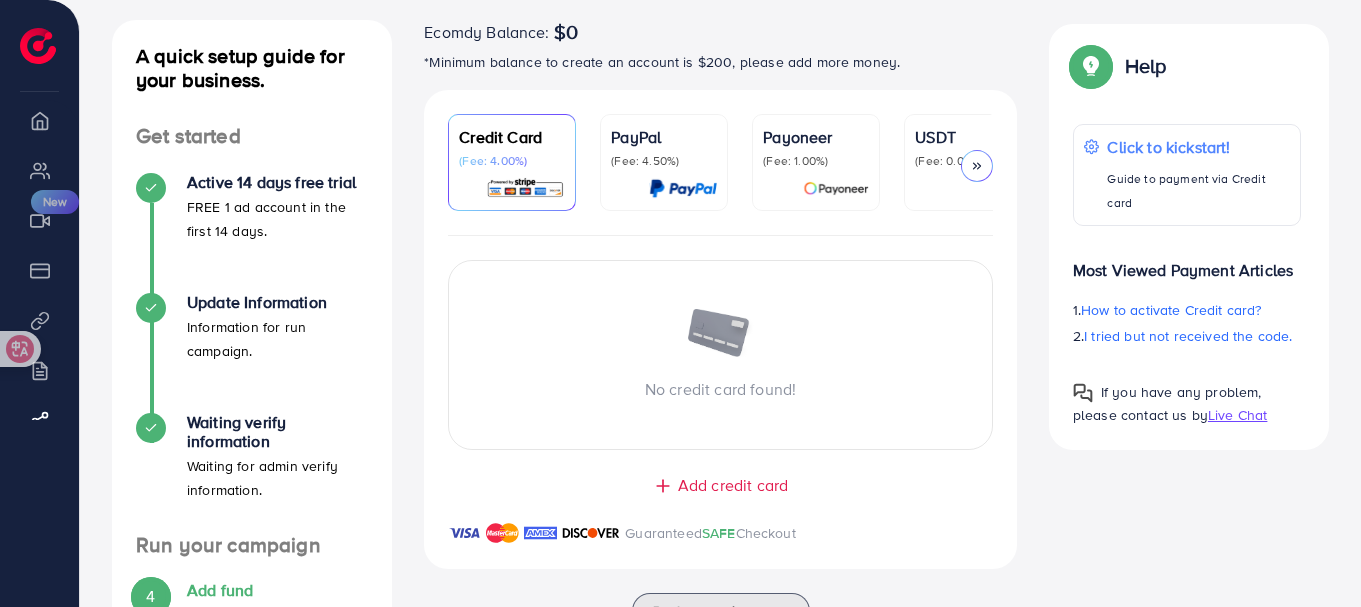 scroll, scrollTop: 0, scrollLeft: 0, axis: both 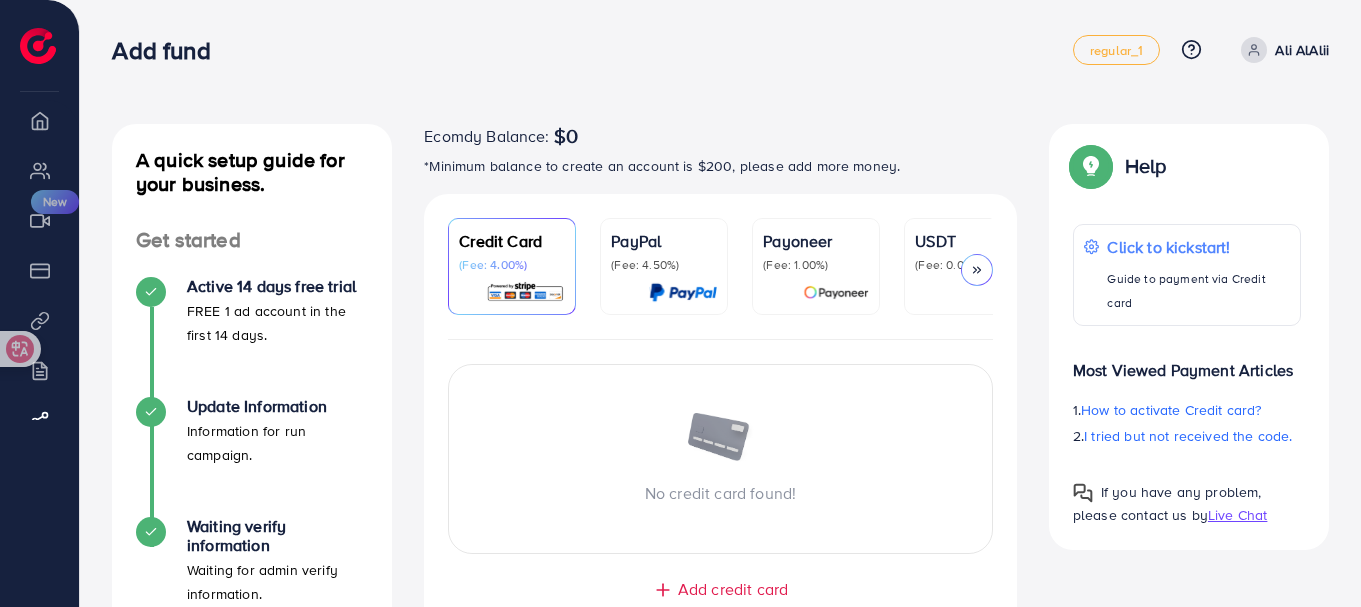 click on "(Fee: 4.50%)" at bounding box center (664, 265) 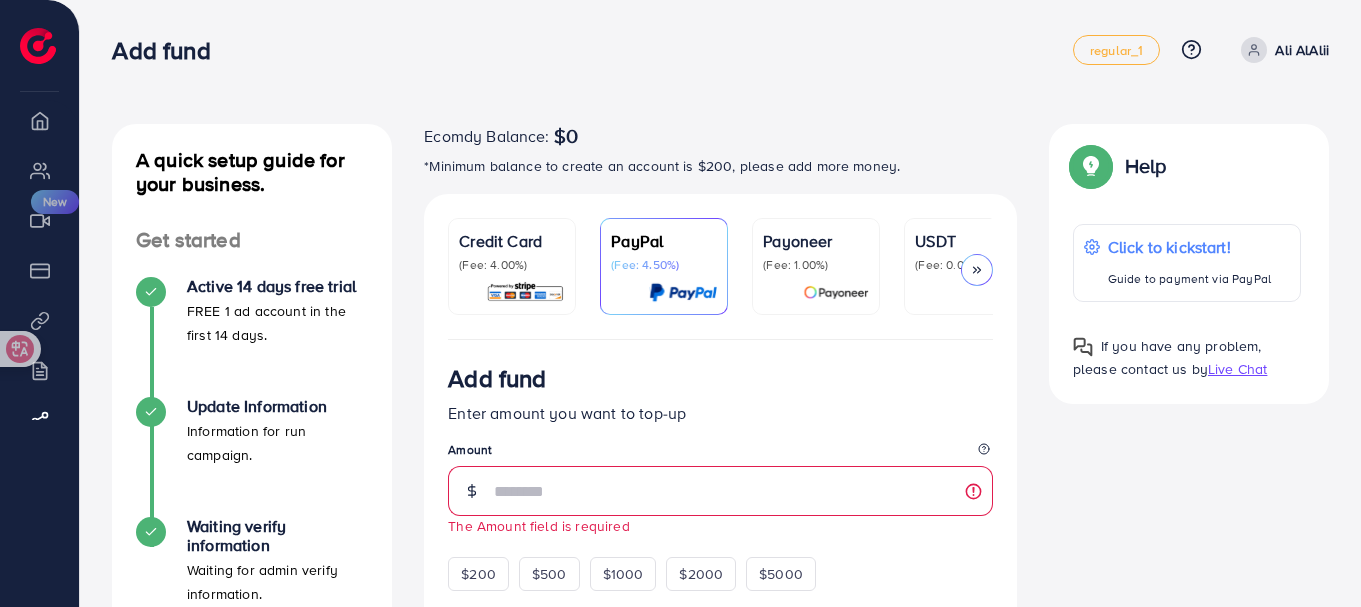 click on "(Fee: 1.00%)" at bounding box center (816, 265) 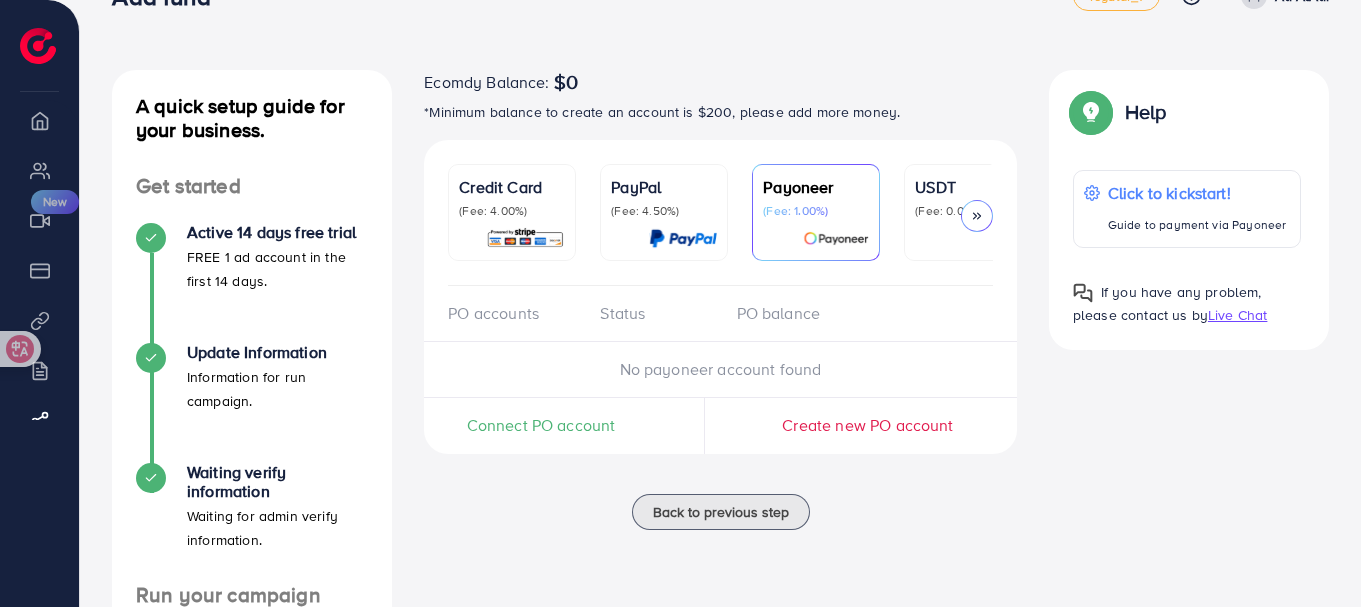 scroll, scrollTop: 55, scrollLeft: 0, axis: vertical 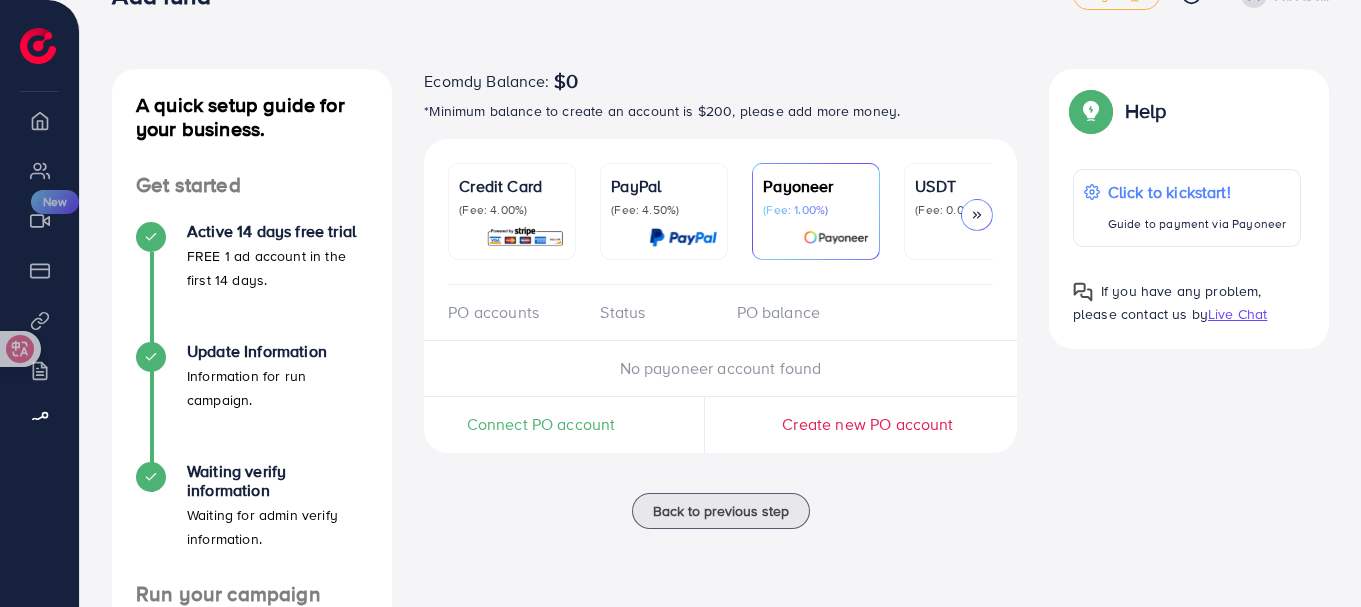 click on "PayPal   (Fee: 4.50%)" at bounding box center [664, 211] 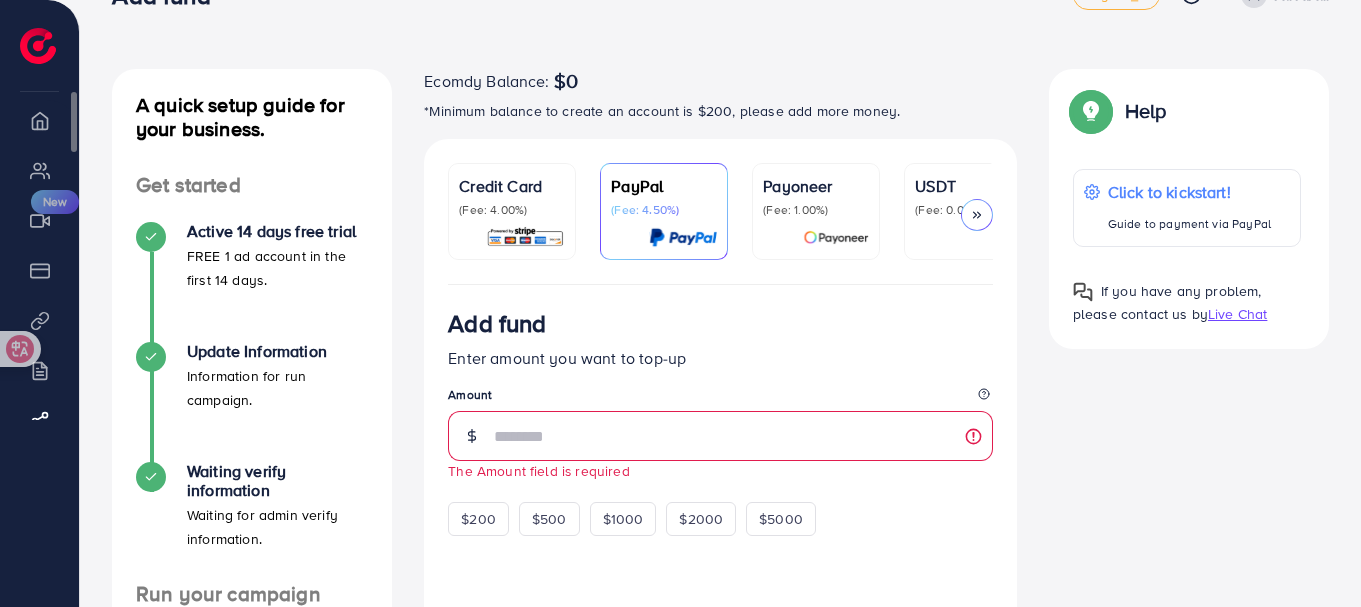 click on "Payment" at bounding box center (39, 270) 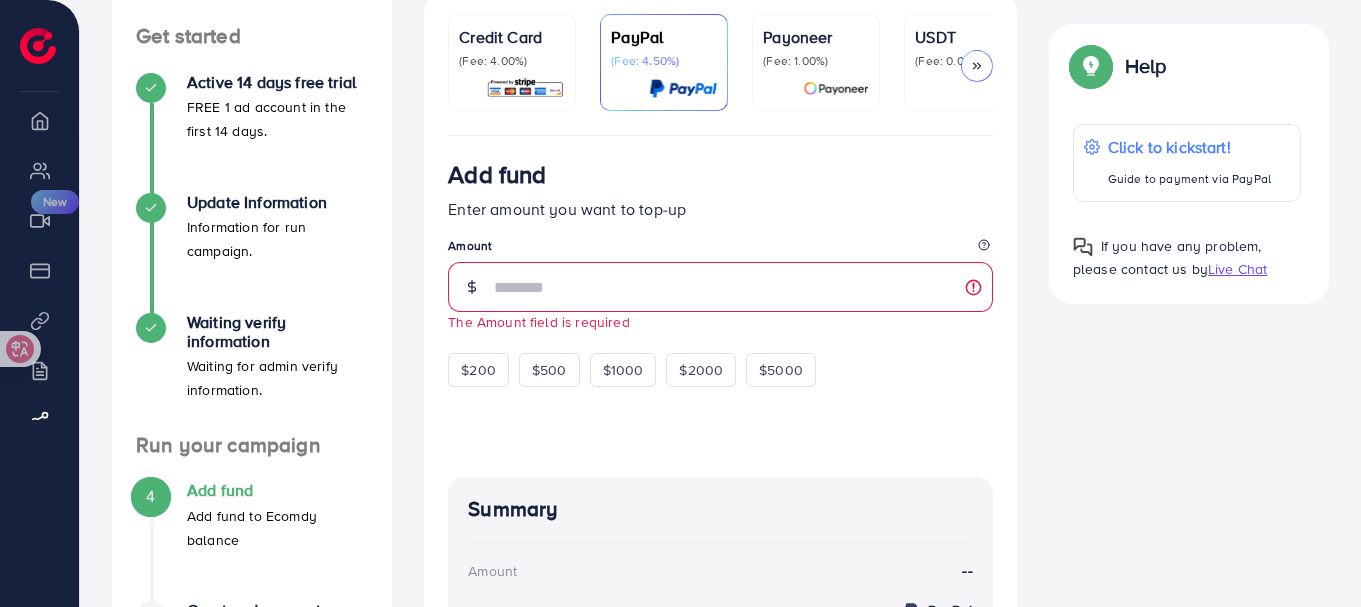 scroll, scrollTop: 208, scrollLeft: 0, axis: vertical 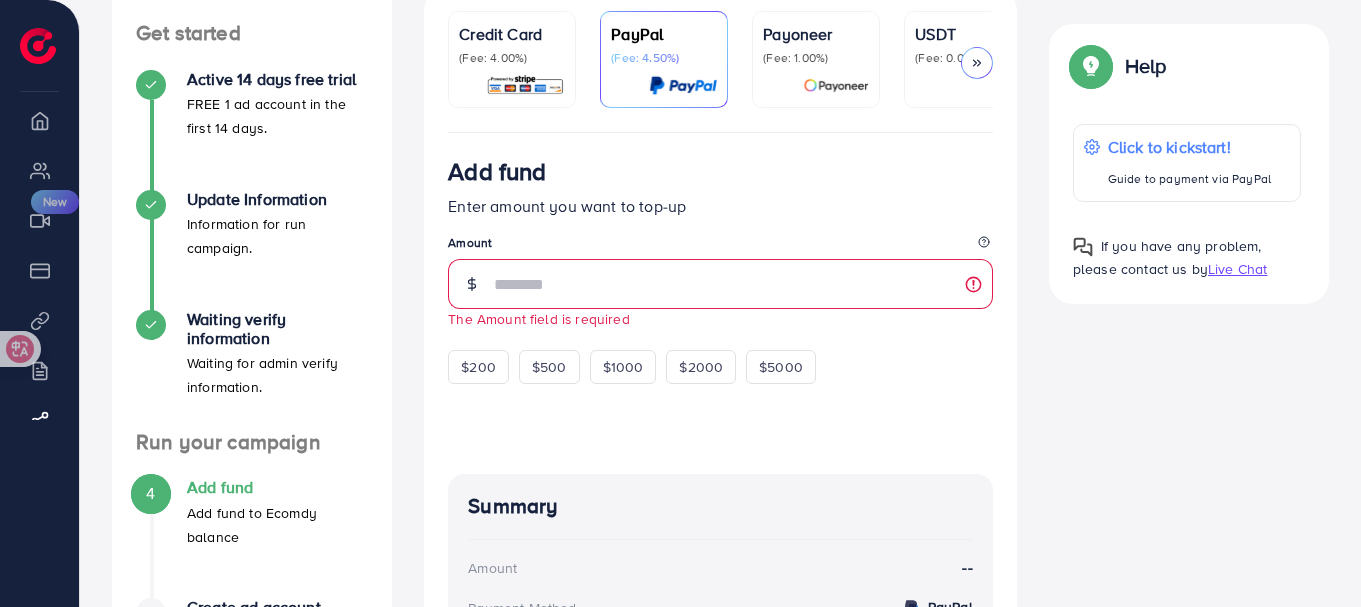 click on "Summary   Amount   --   Payment Method   PayPal   Paypal fee   (4.50%)   --   Tax   (3.00%)   --   Total Amount   --" at bounding box center [720, 630] 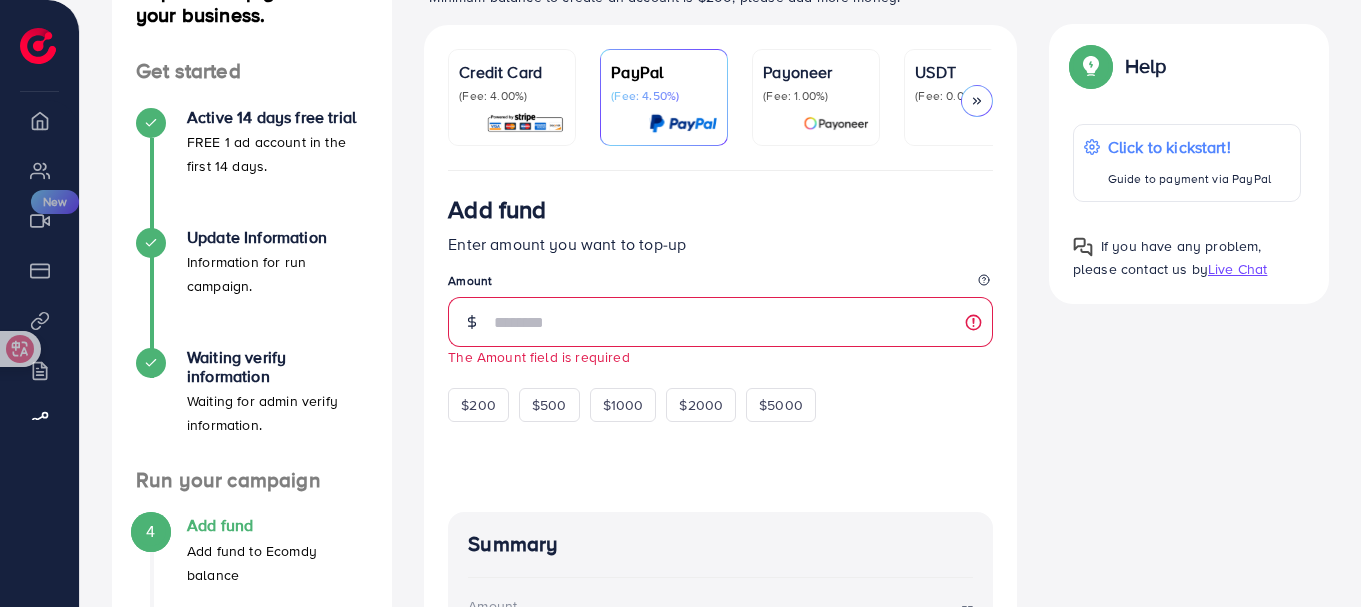 scroll, scrollTop: 0, scrollLeft: 0, axis: both 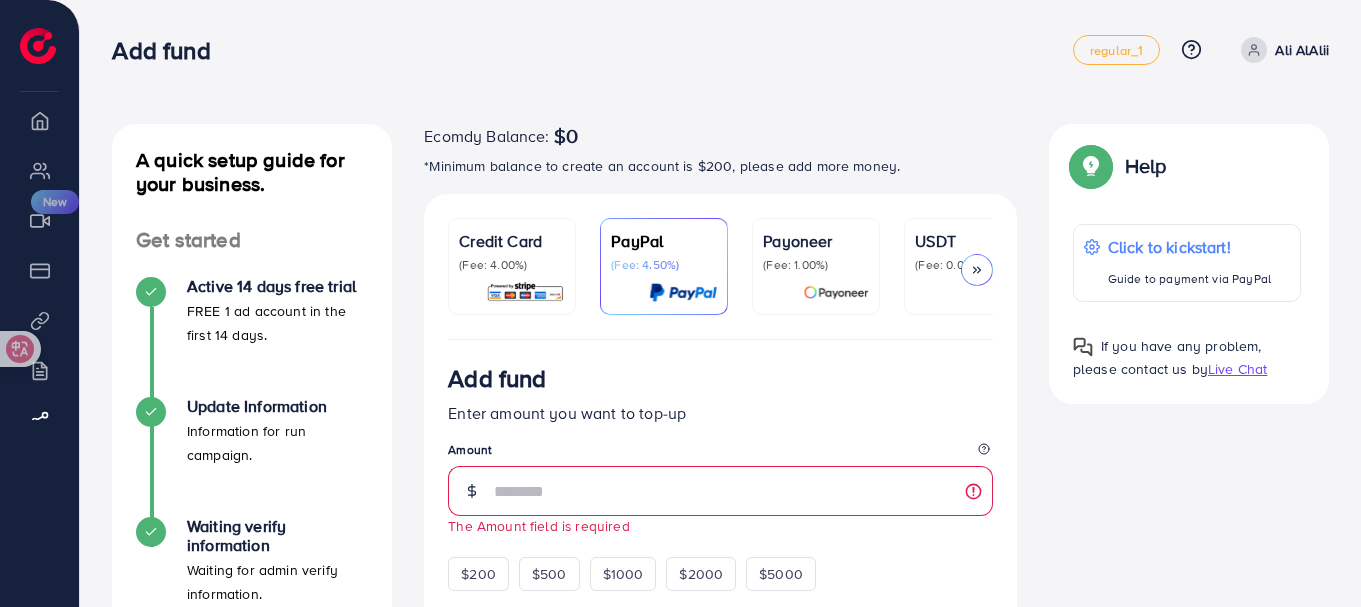 drag, startPoint x: 651, startPoint y: 381, endPoint x: 679, endPoint y: 382, distance: 28.01785 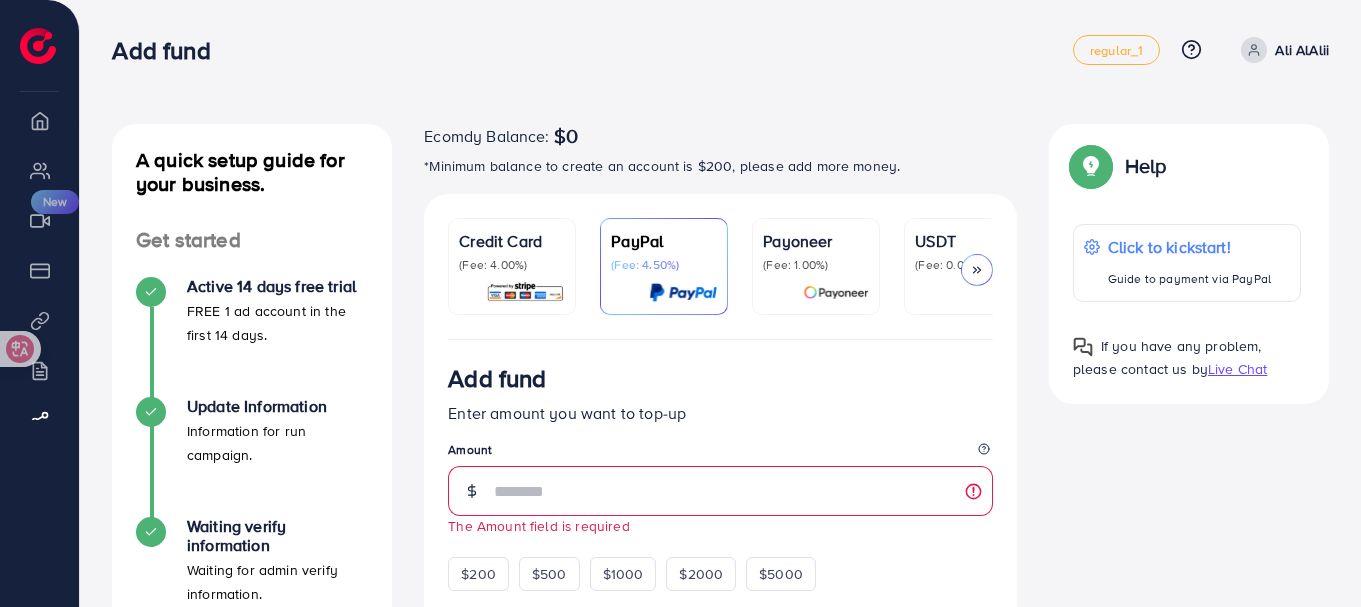 click on "Add fund   regular_1  Help Center Contact Support Plans and Pricing Term and policy About Us  Ali AlAlii  Log out" at bounding box center [720, 49] 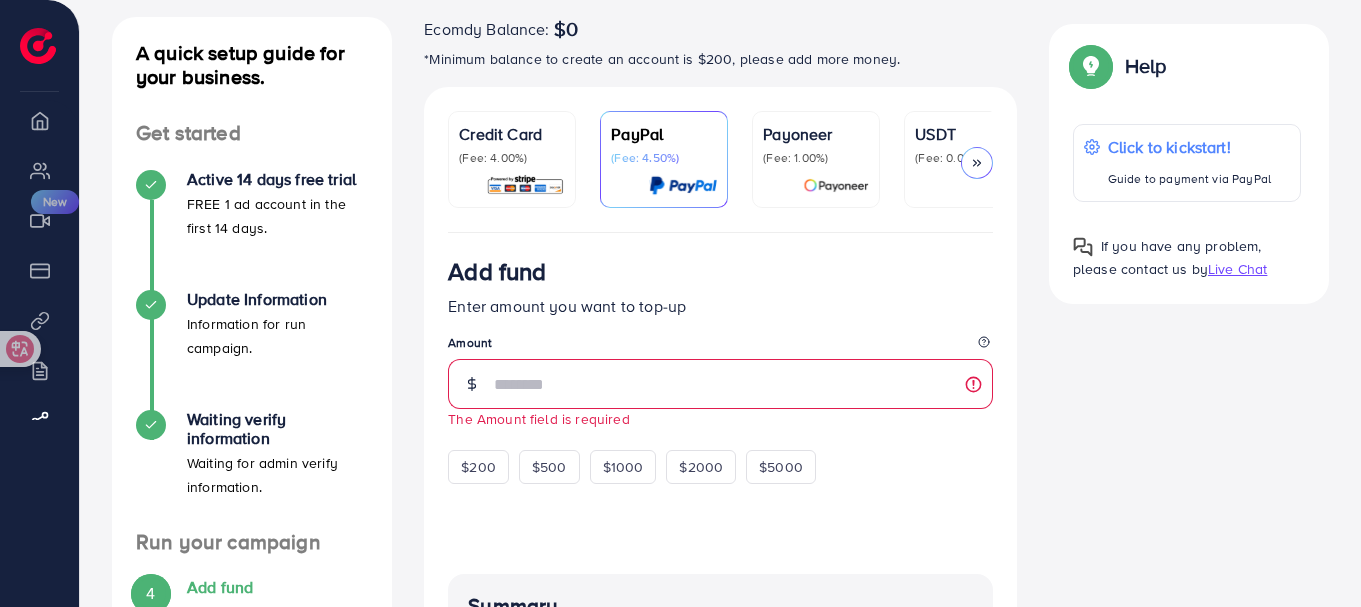 scroll, scrollTop: 108, scrollLeft: 0, axis: vertical 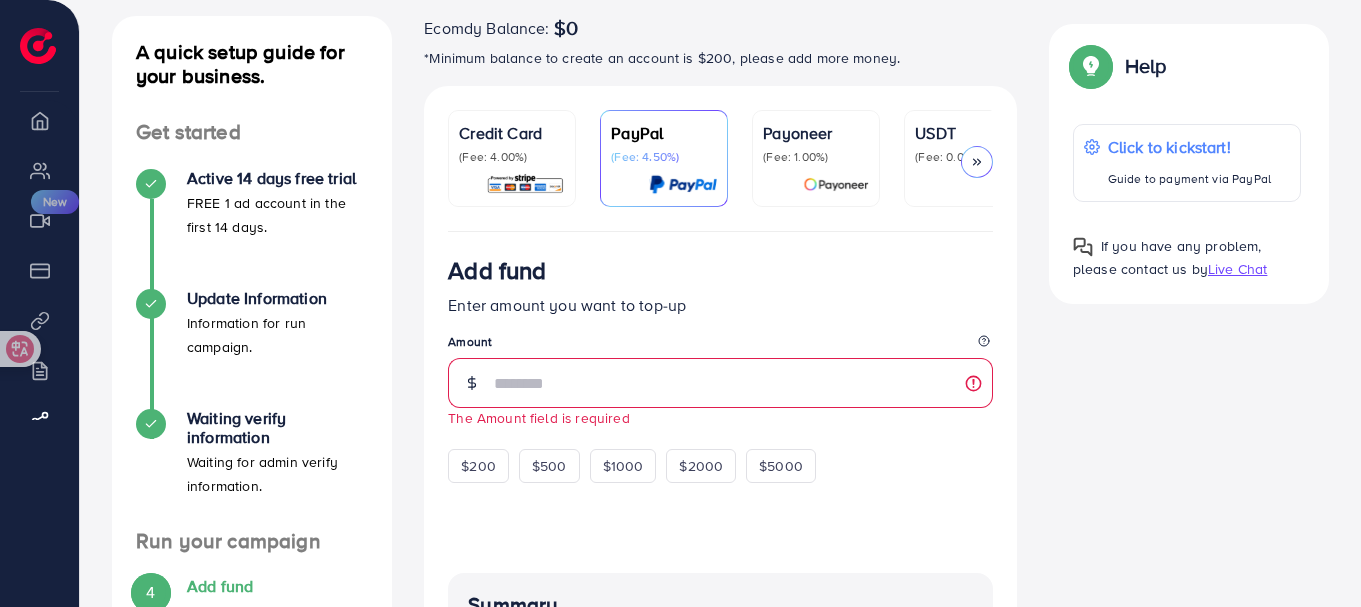 click at bounding box center (977, 162) 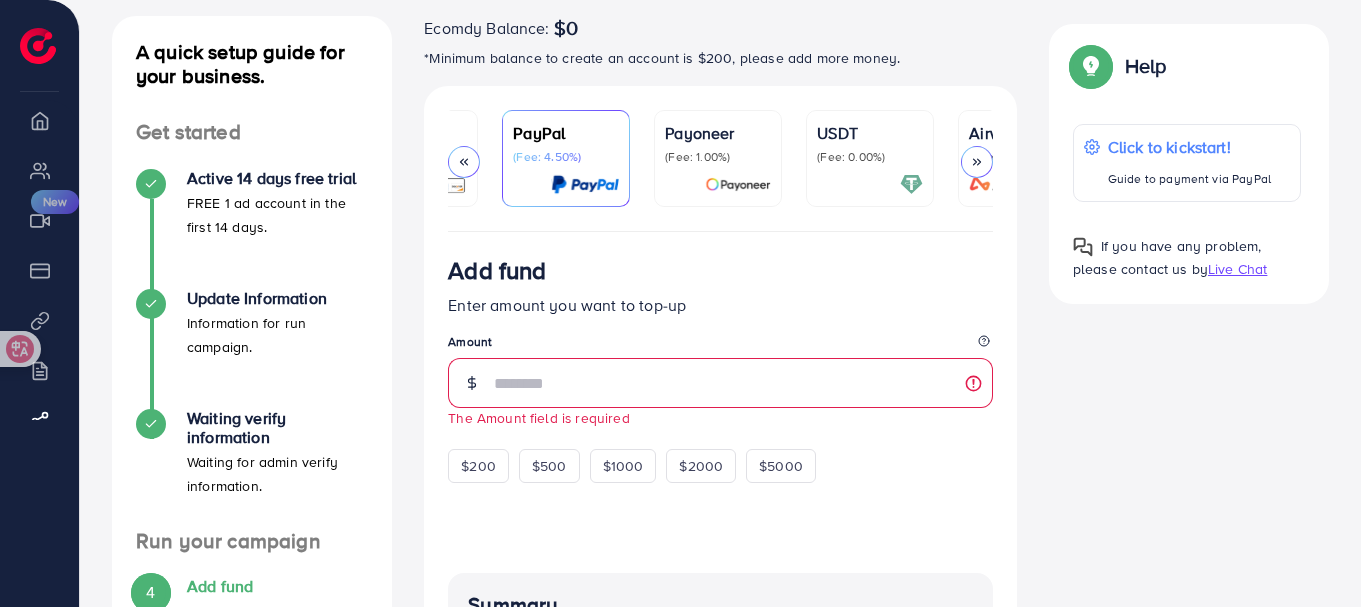 scroll, scrollTop: 0, scrollLeft: 191, axis: horizontal 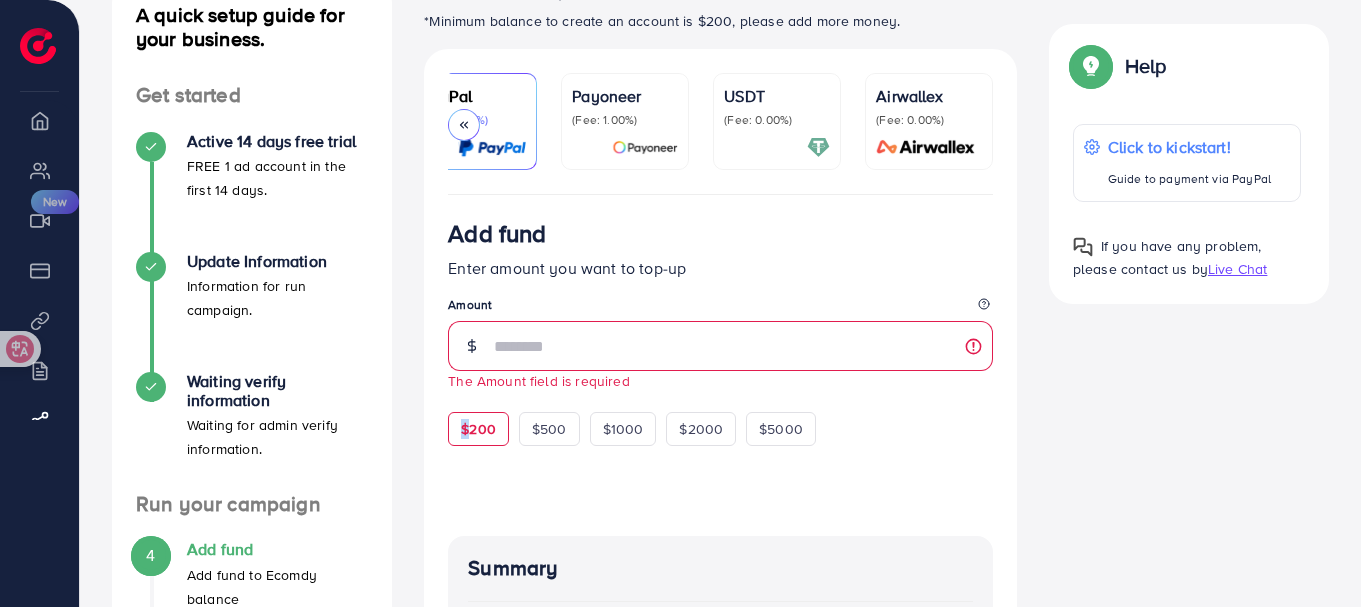 click on "$200" at bounding box center [478, 429] 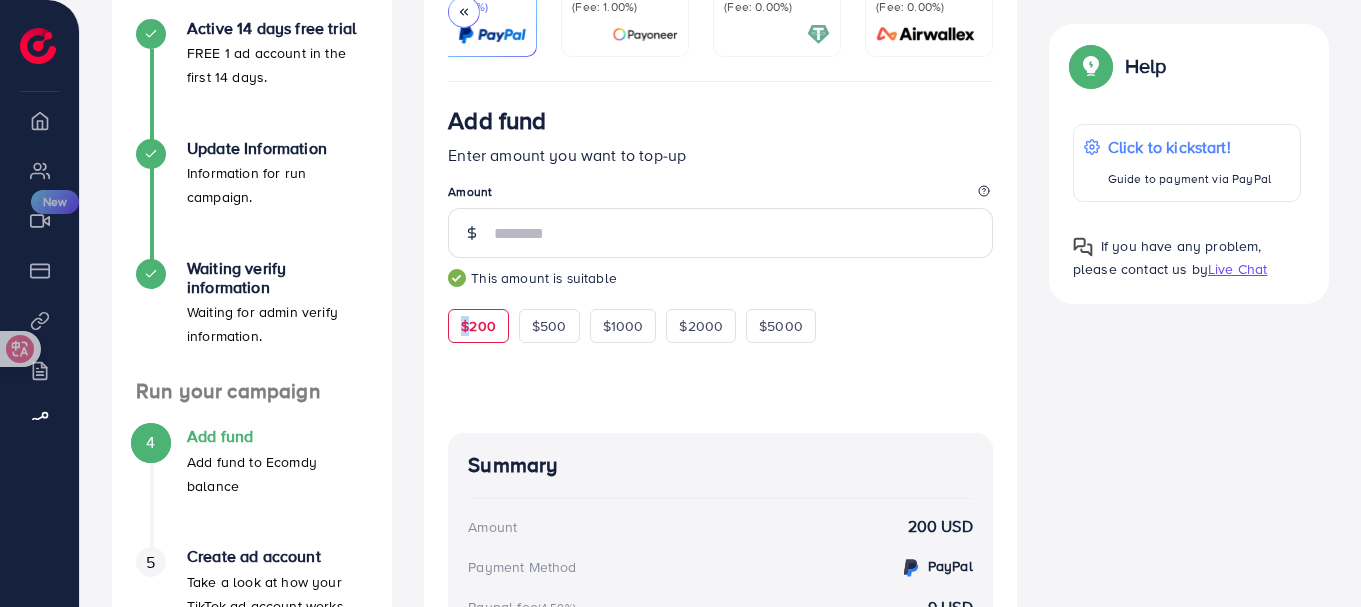 scroll, scrollTop: 0, scrollLeft: 0, axis: both 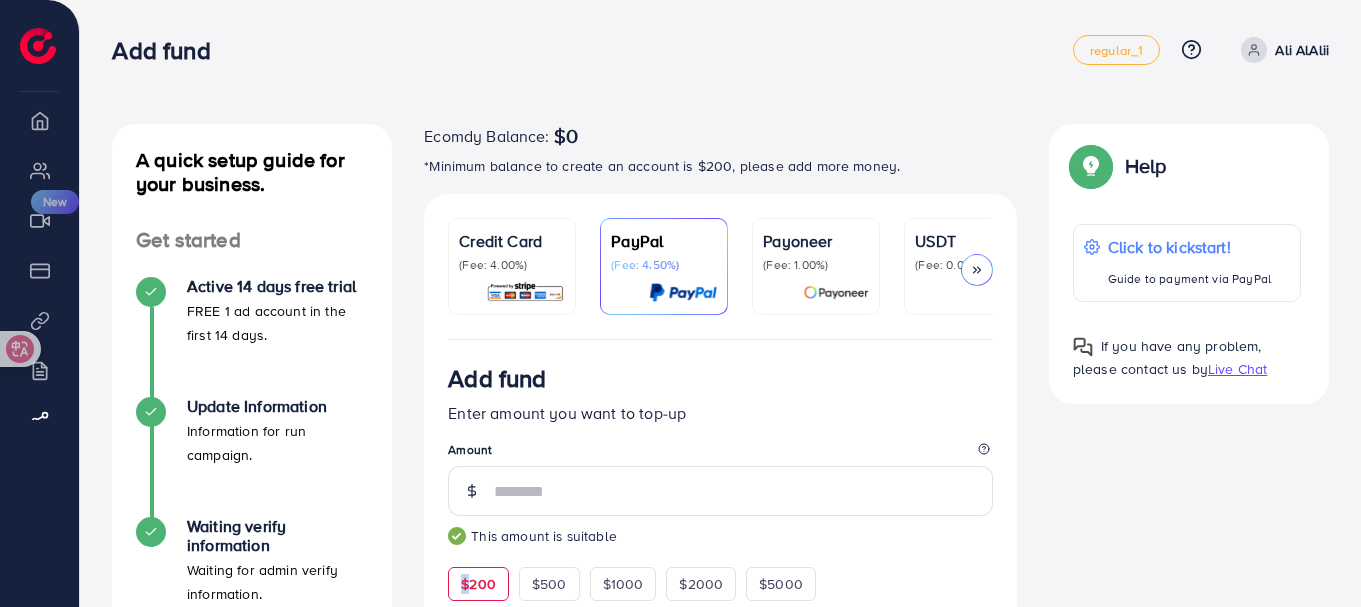 click at bounding box center (525, 292) 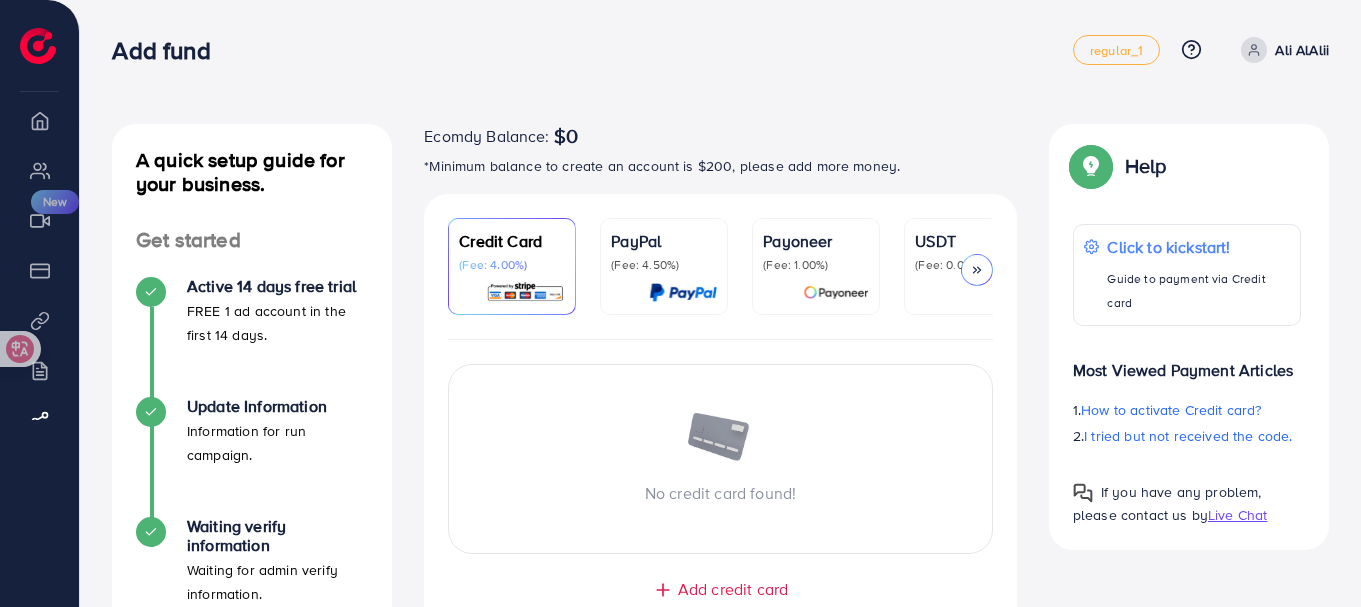 click on "USDT   (Fee: 0.00%)" at bounding box center [968, 266] 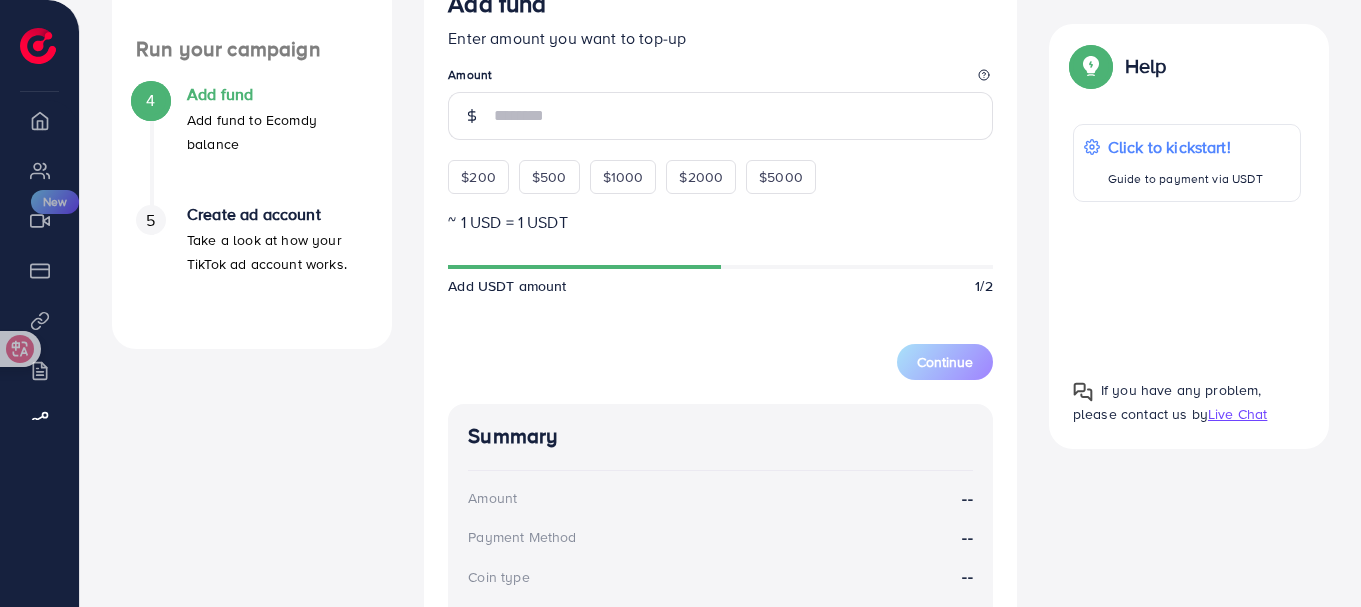 scroll, scrollTop: 900, scrollLeft: 0, axis: vertical 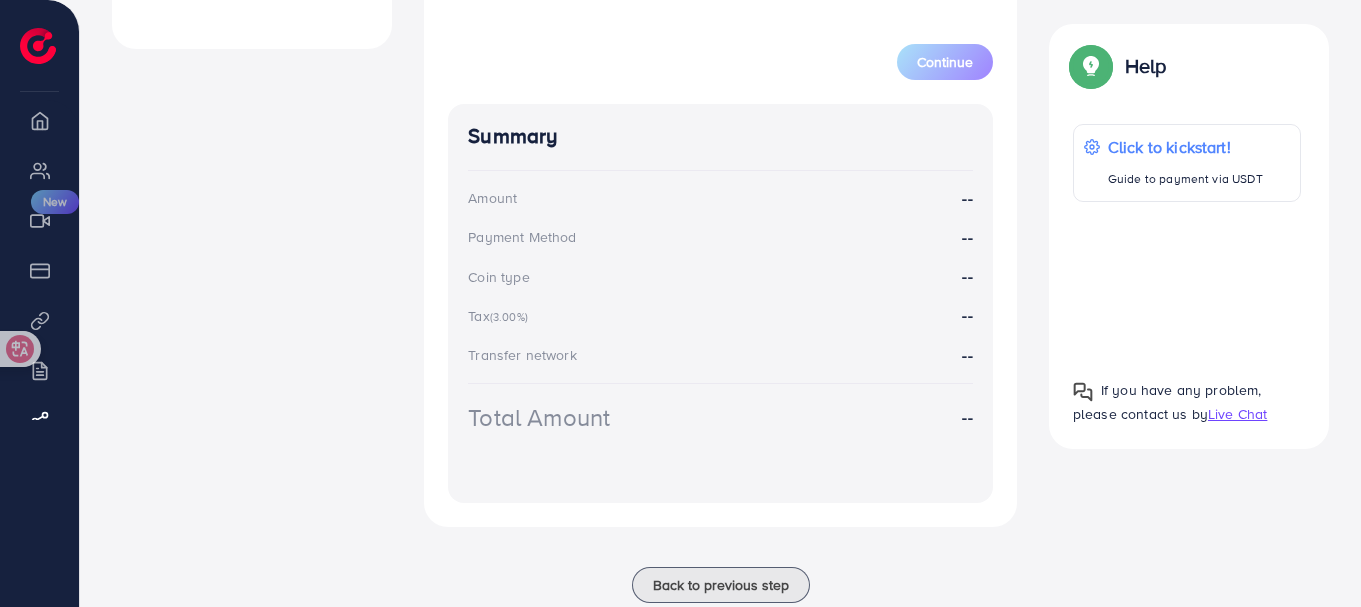 click on "Transfer network   --" at bounding box center [720, 355] 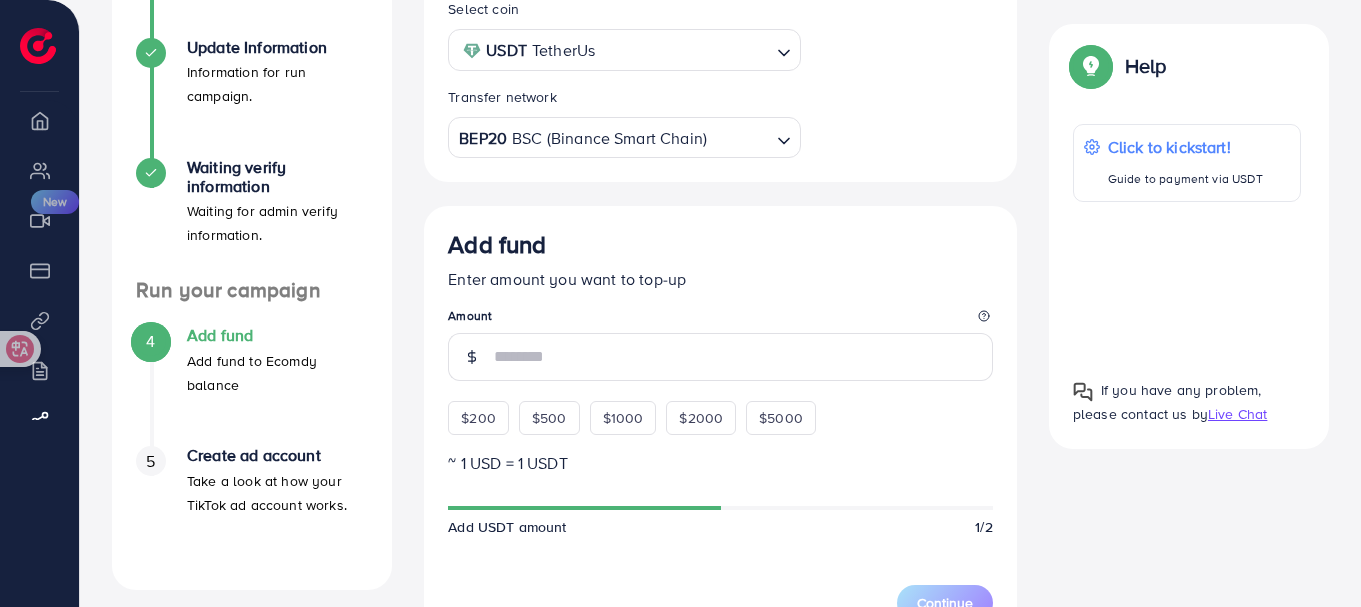 scroll, scrollTop: 357, scrollLeft: 0, axis: vertical 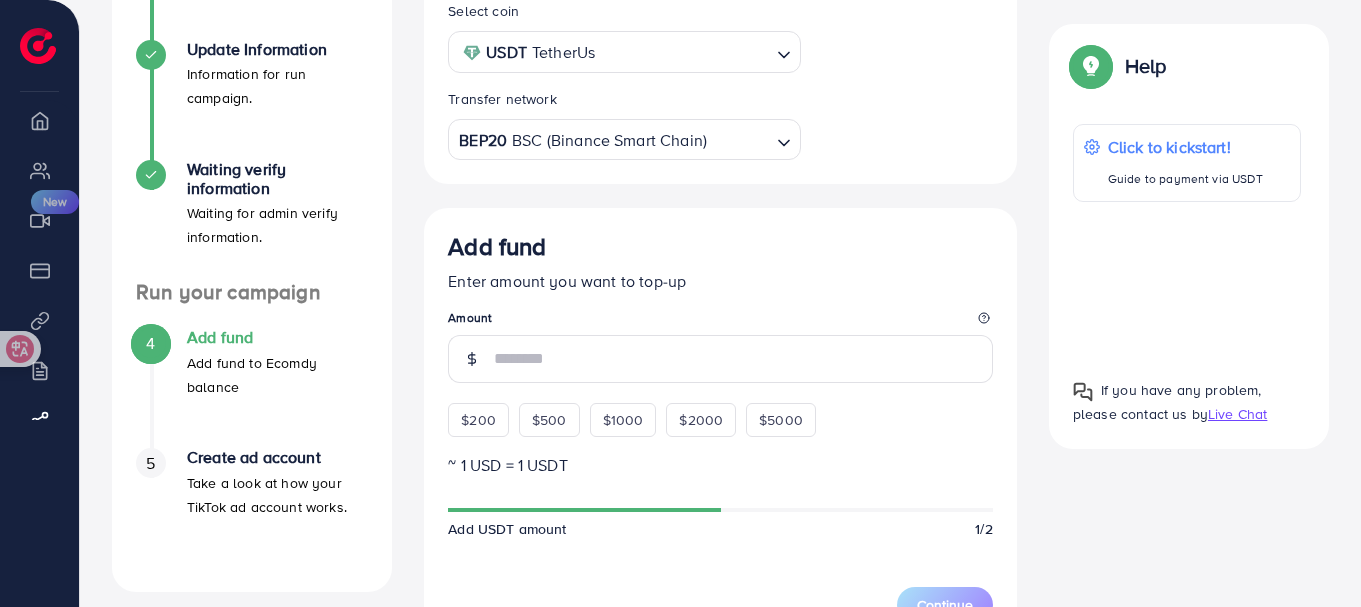 click at bounding box center (1187, 282) 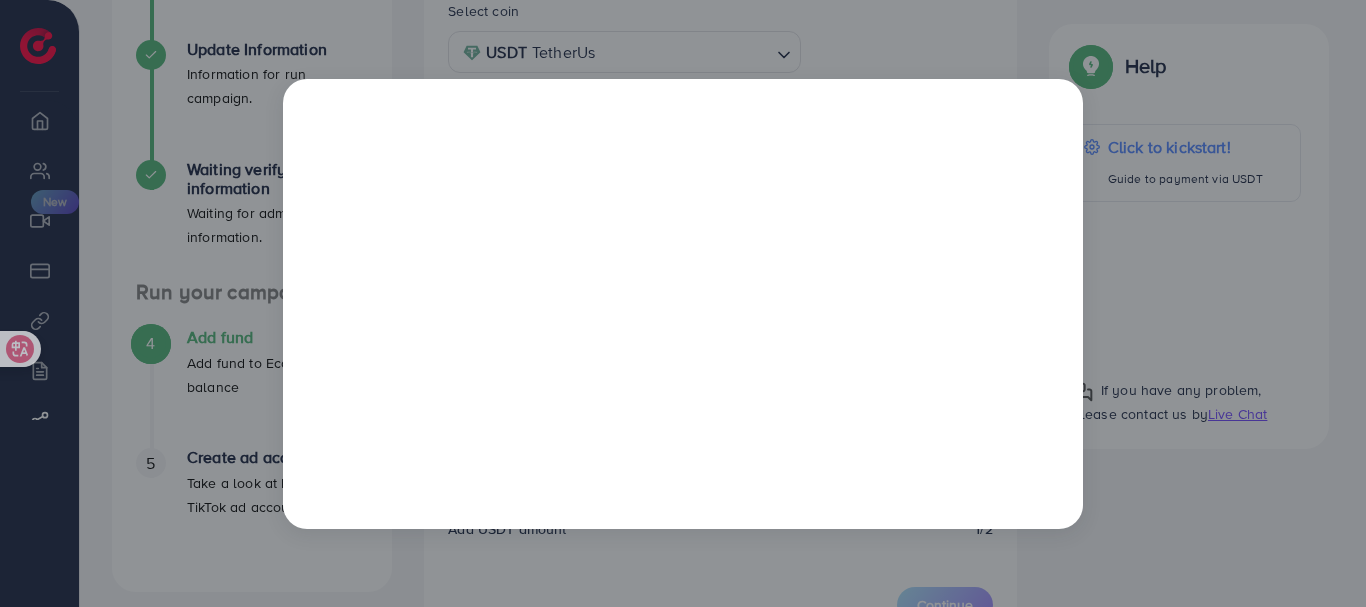 click at bounding box center [683, 303] 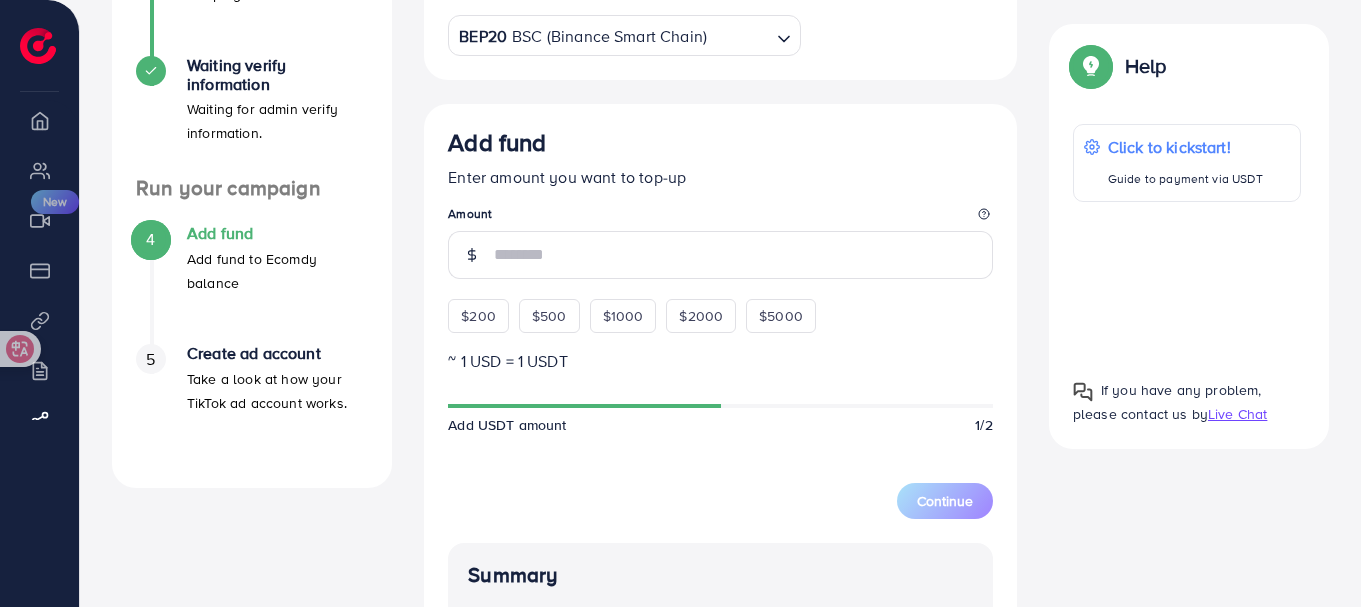 scroll, scrollTop: 0, scrollLeft: 0, axis: both 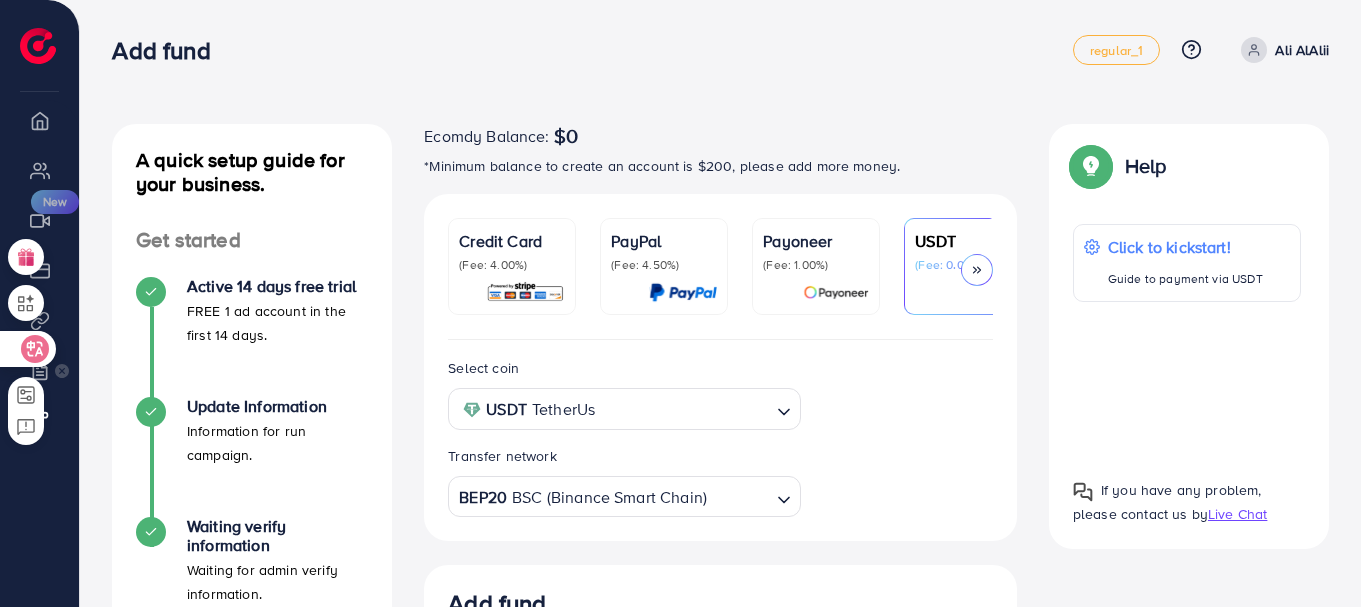 click 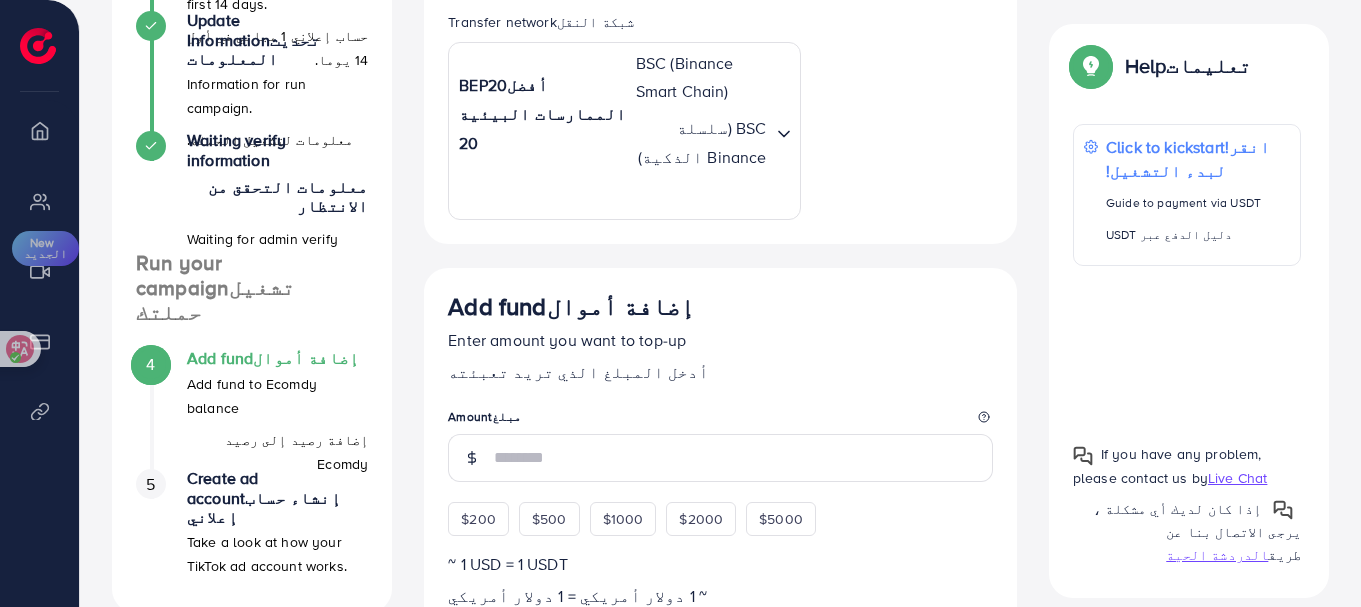 scroll, scrollTop: 1074, scrollLeft: 0, axis: vertical 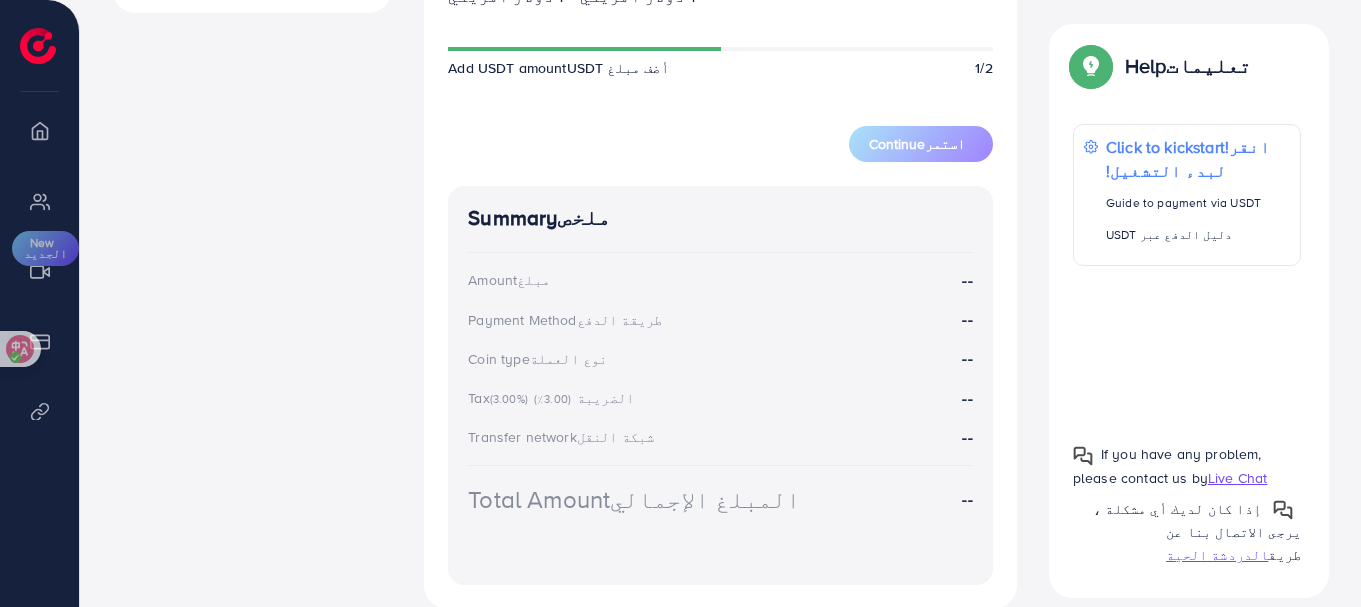 click on "Summary     ملخص  Amount     مبلغ   --   Payment Method     طريقة الدفع   --   Coin type     نوع العملة   --   Tax   (3.00%)     الضريبة   (3.00٪)   --   Transfer network     شبكة النقل   --   Total Amount     المبلغ الإجمالي   --" at bounding box center [720, 385] 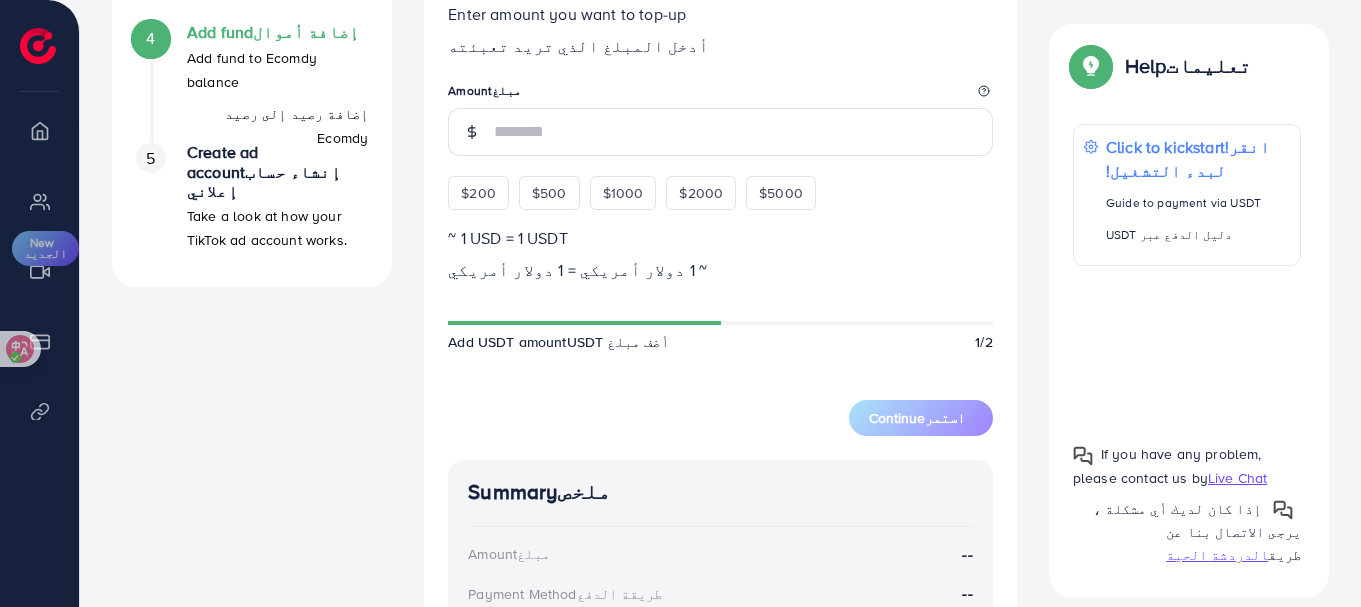 scroll, scrollTop: 774, scrollLeft: 0, axis: vertical 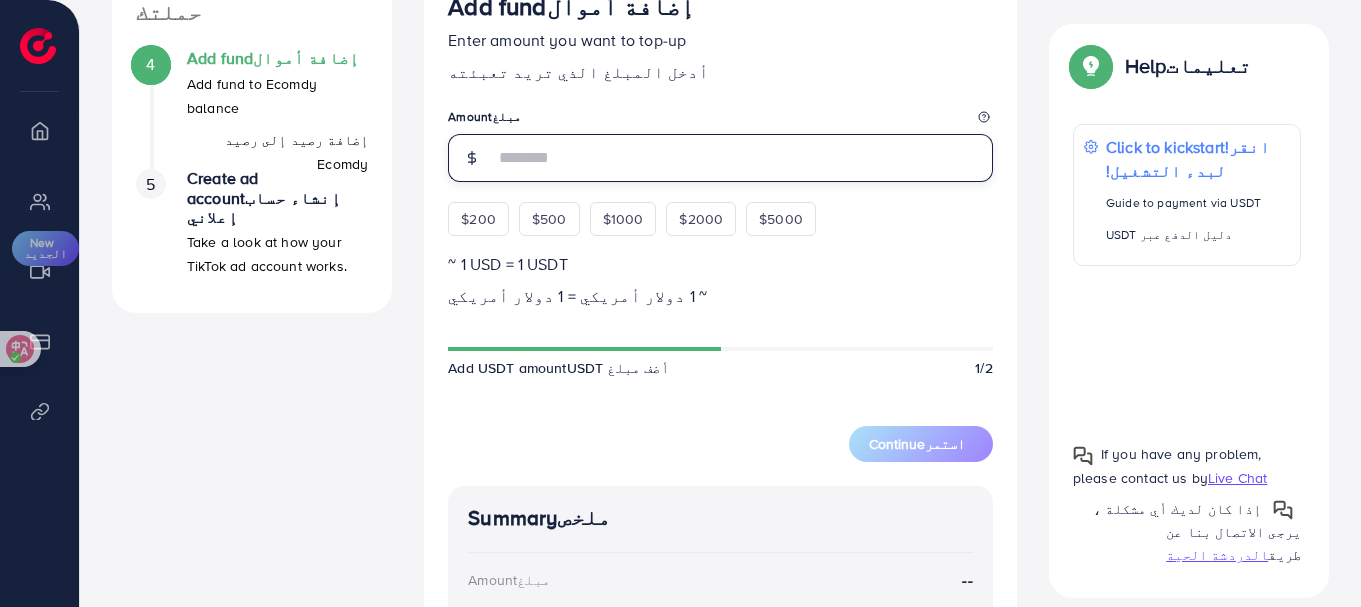 click at bounding box center [743, 158] 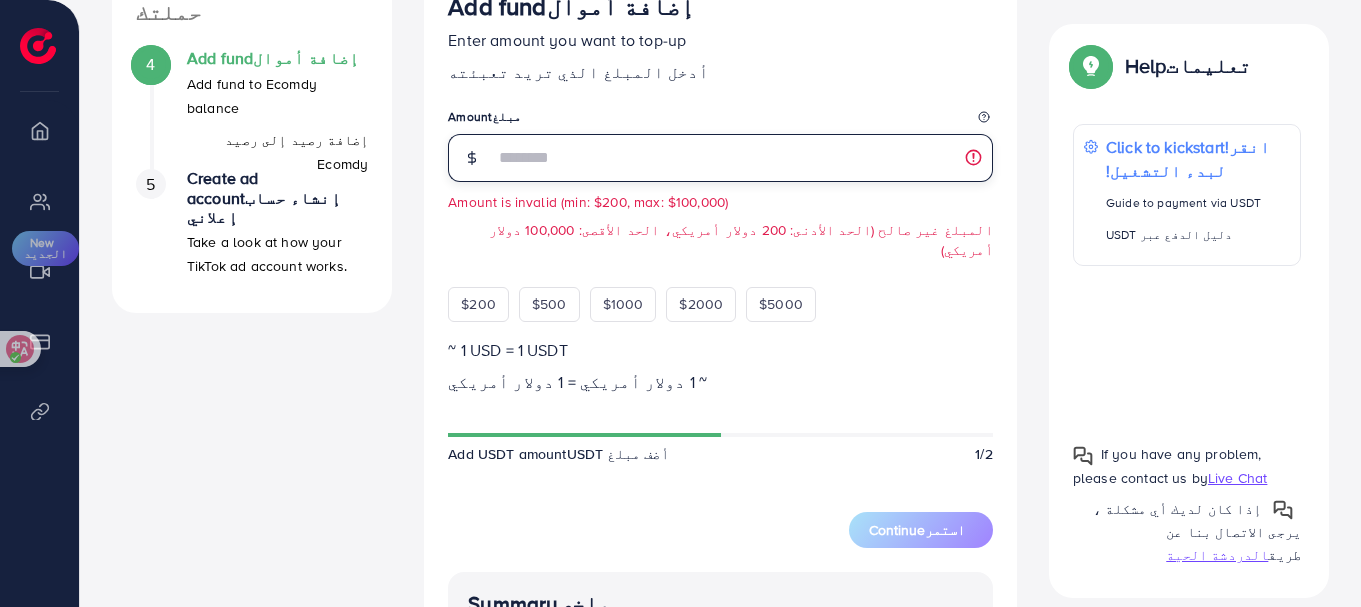 type on "*" 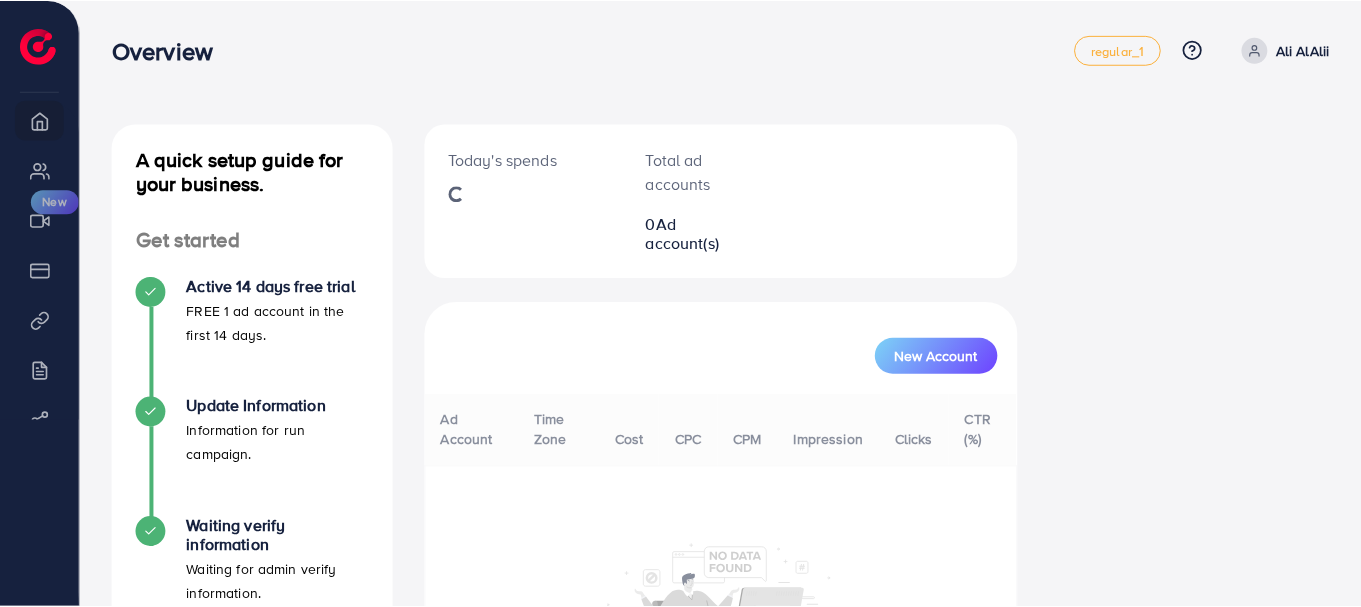 scroll, scrollTop: 0, scrollLeft: 0, axis: both 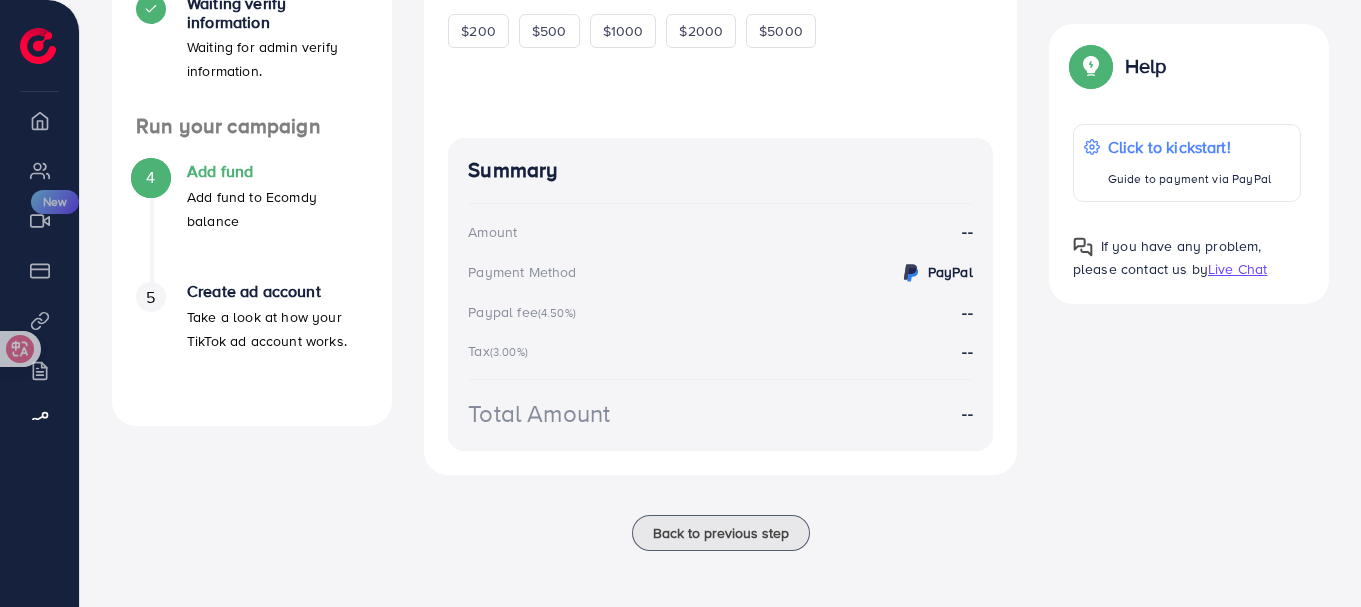 drag, startPoint x: 353, startPoint y: 267, endPoint x: 340, endPoint y: 268, distance: 13.038404 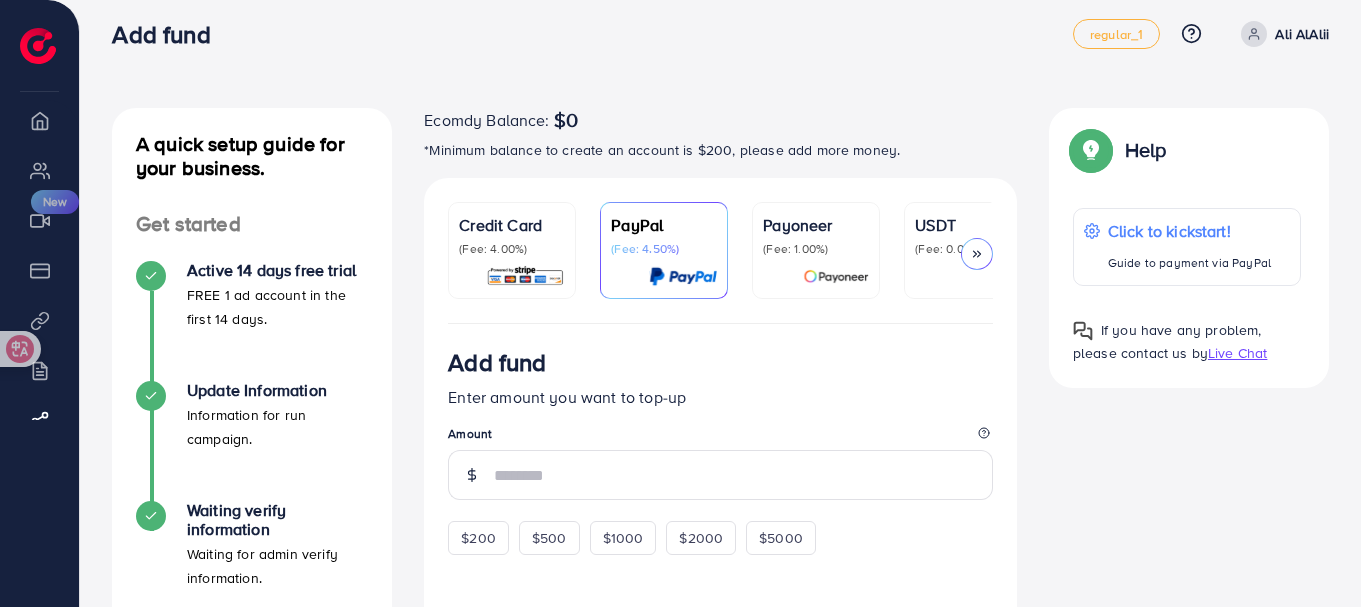 scroll, scrollTop: 0, scrollLeft: 0, axis: both 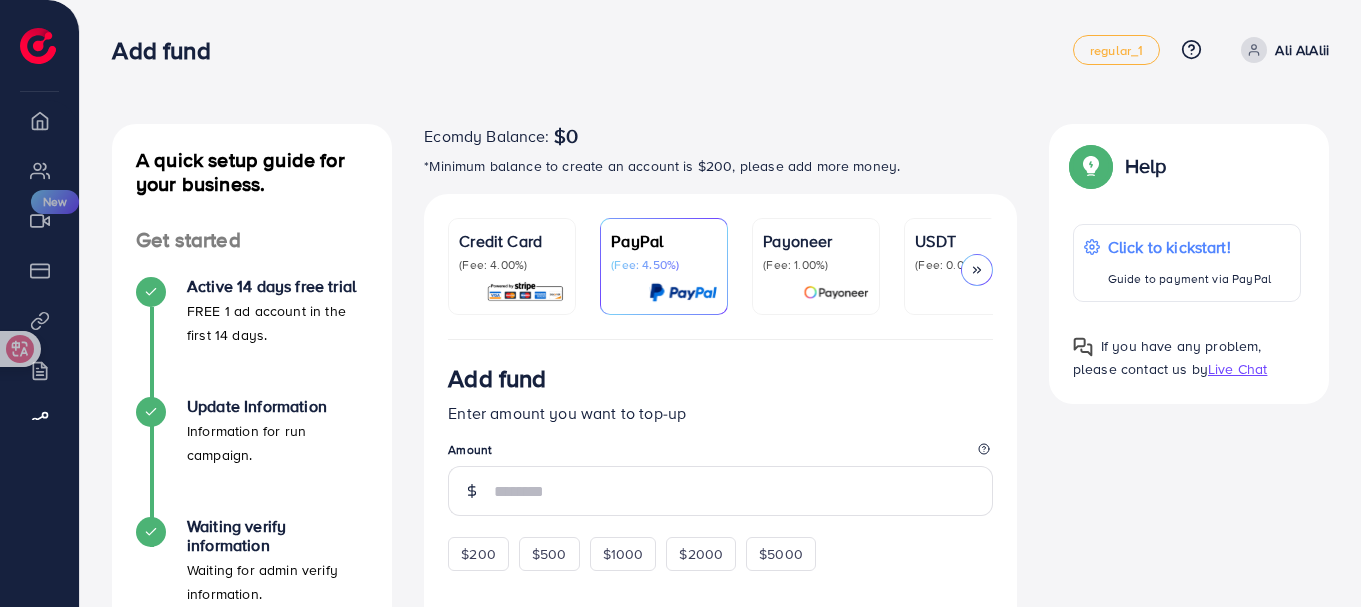 click 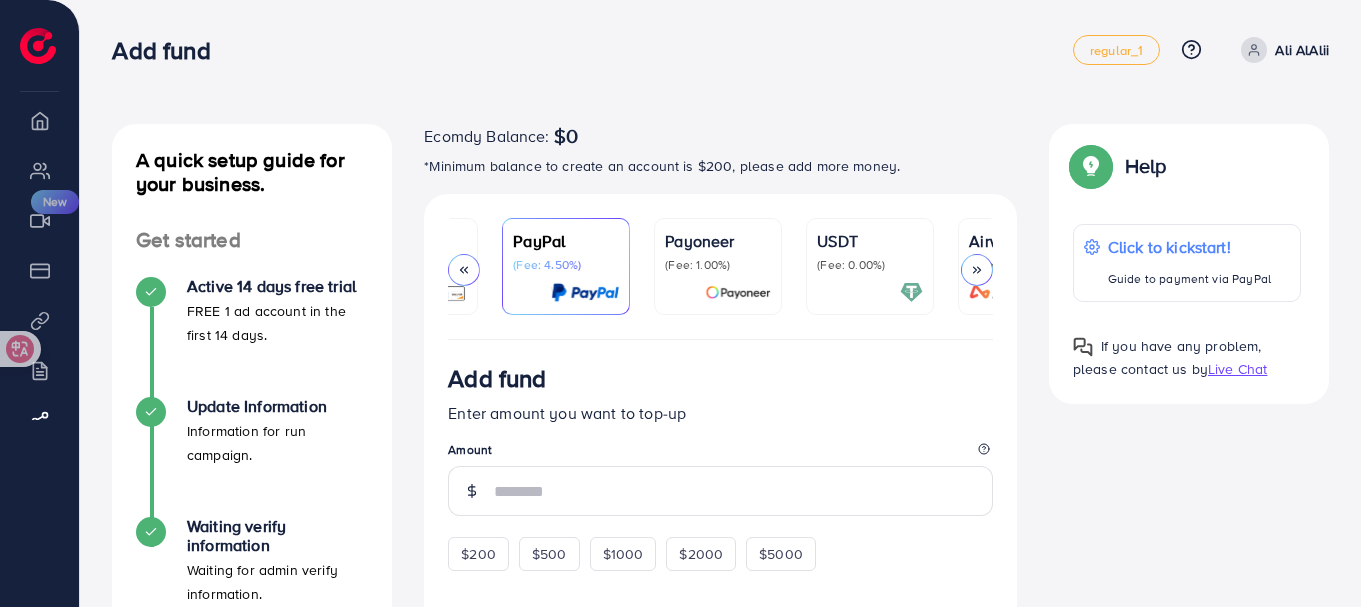 scroll, scrollTop: 0, scrollLeft: 191, axis: horizontal 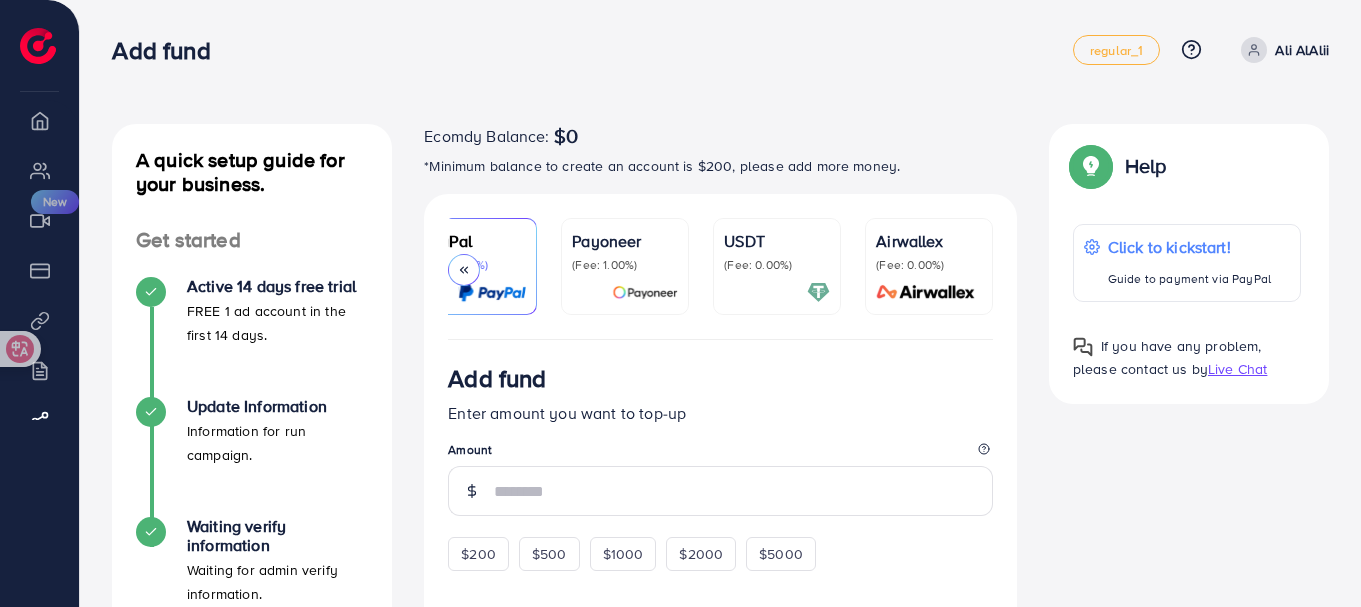 click on "(Fee: 0.00%)" at bounding box center (929, 265) 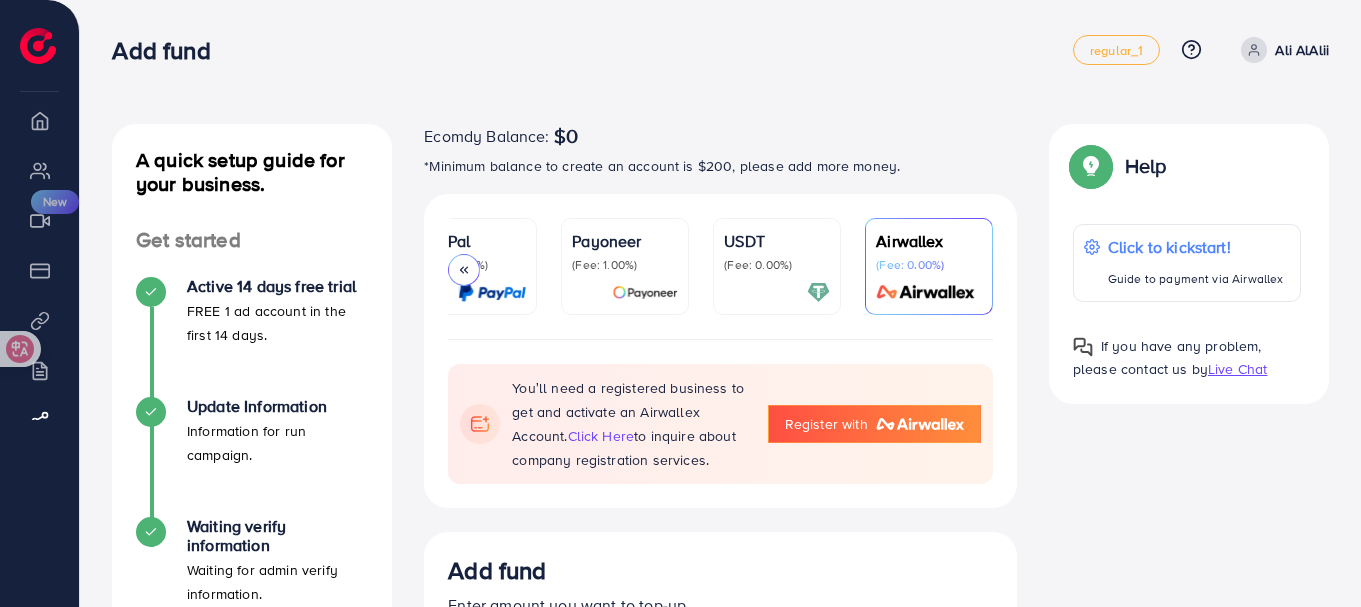 click on "(Fee: 0.00%)" at bounding box center [929, 265] 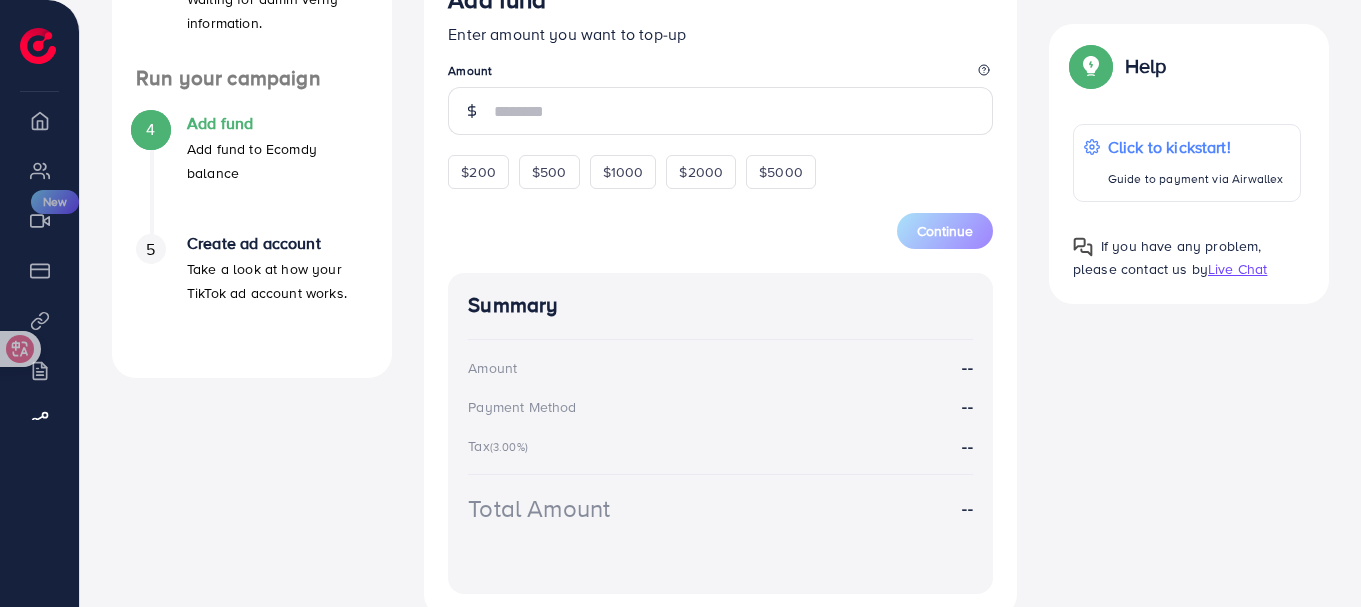 scroll, scrollTop: 600, scrollLeft: 0, axis: vertical 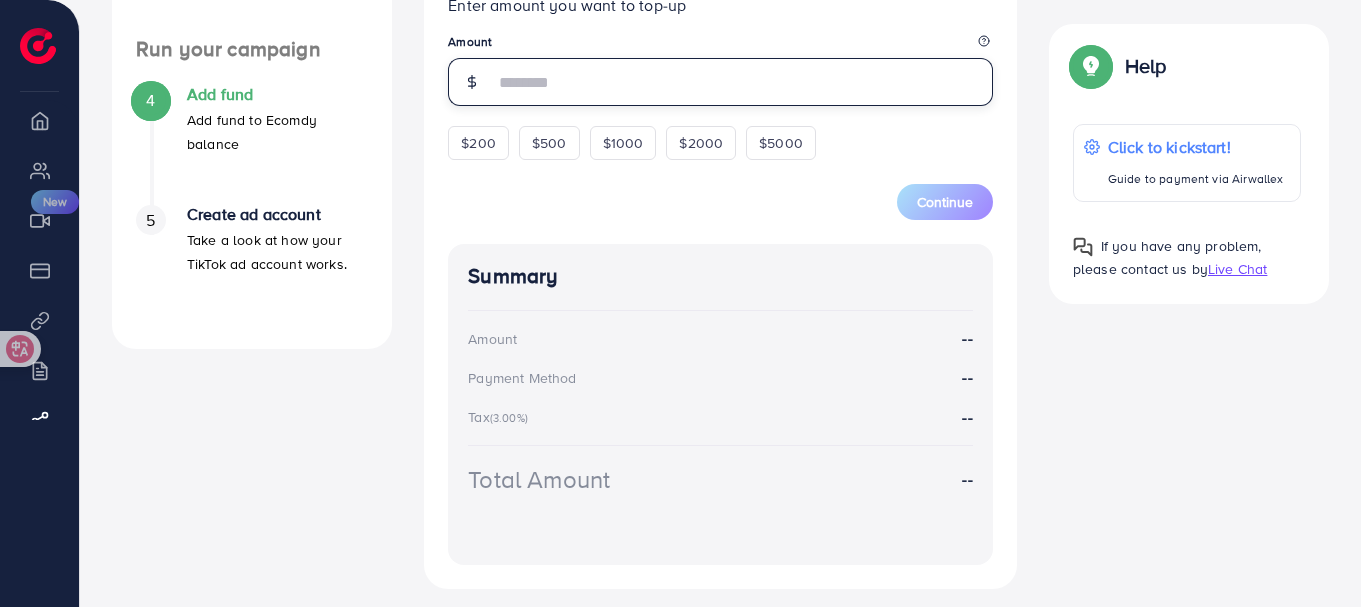 click at bounding box center (743, 82) 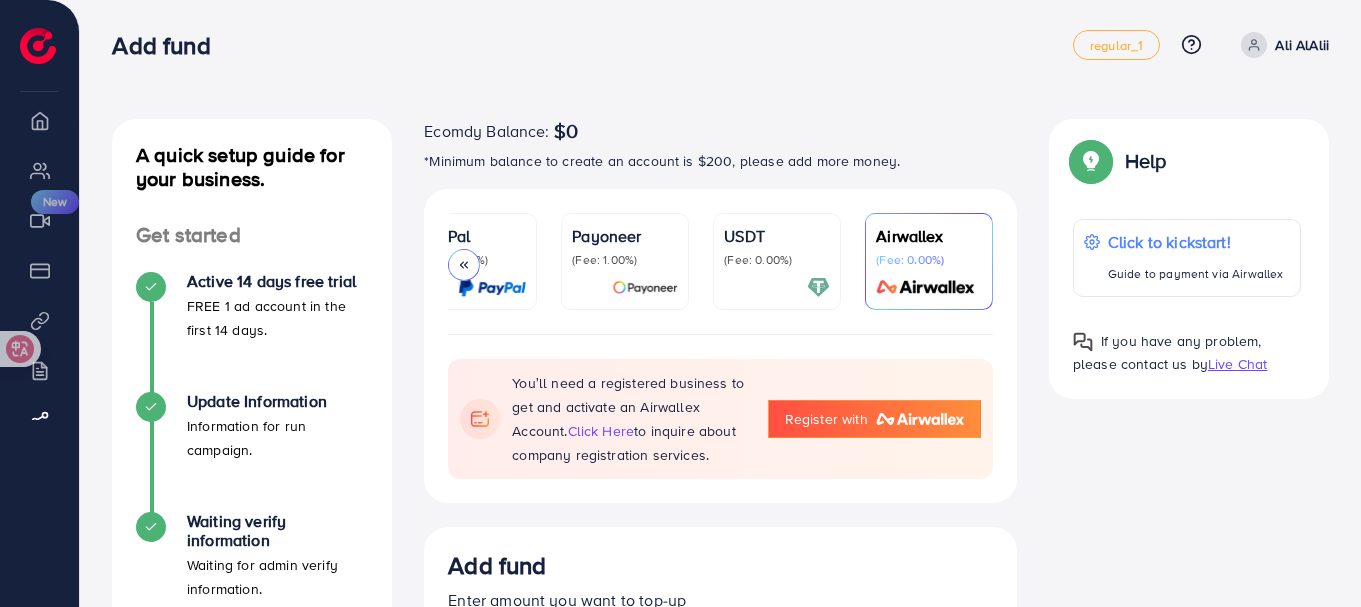 scroll, scrollTop: 0, scrollLeft: 0, axis: both 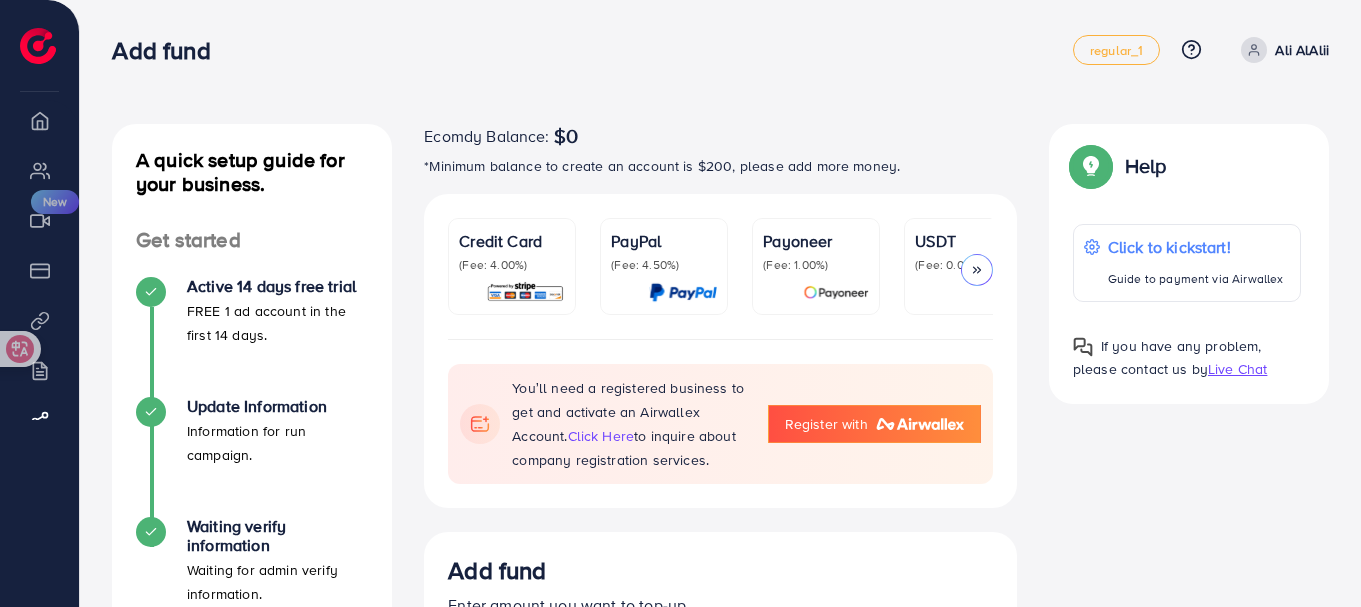 type on "***" 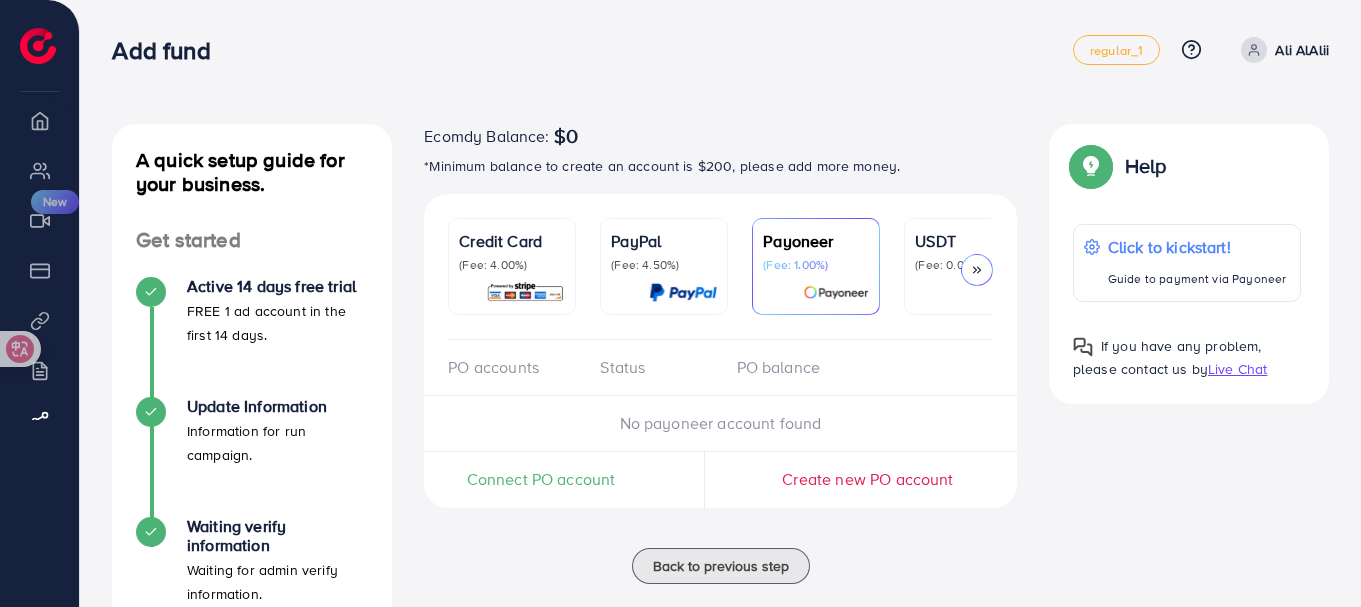 click on "Credit Card" at bounding box center (512, 241) 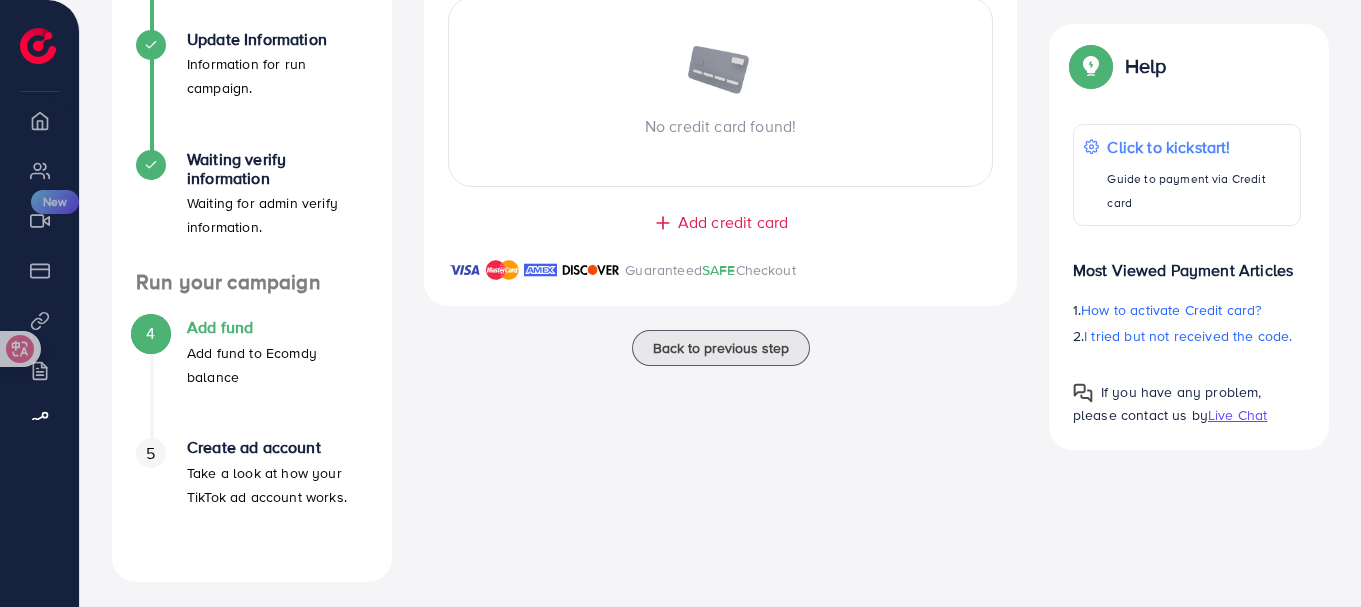 scroll, scrollTop: 368, scrollLeft: 0, axis: vertical 